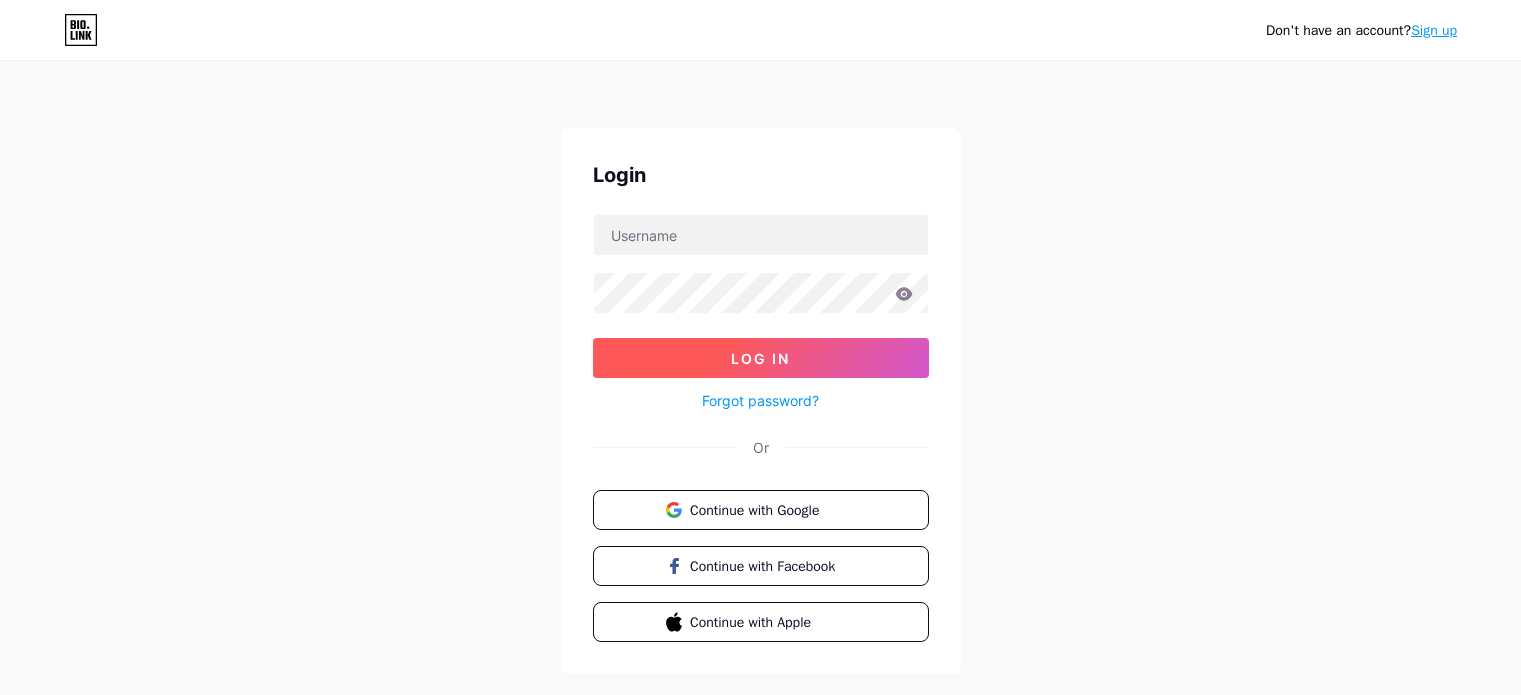 scroll, scrollTop: 0, scrollLeft: 0, axis: both 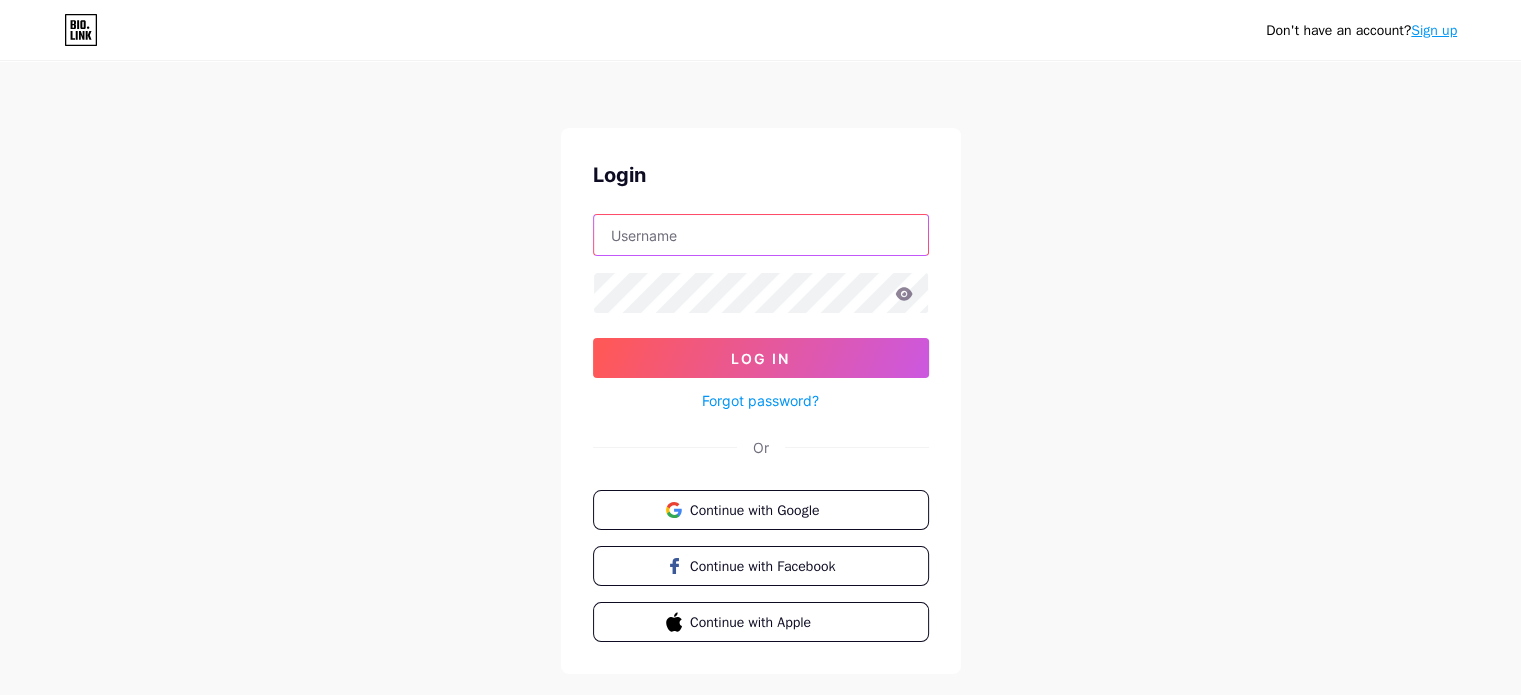 type on "[EMAIL]" 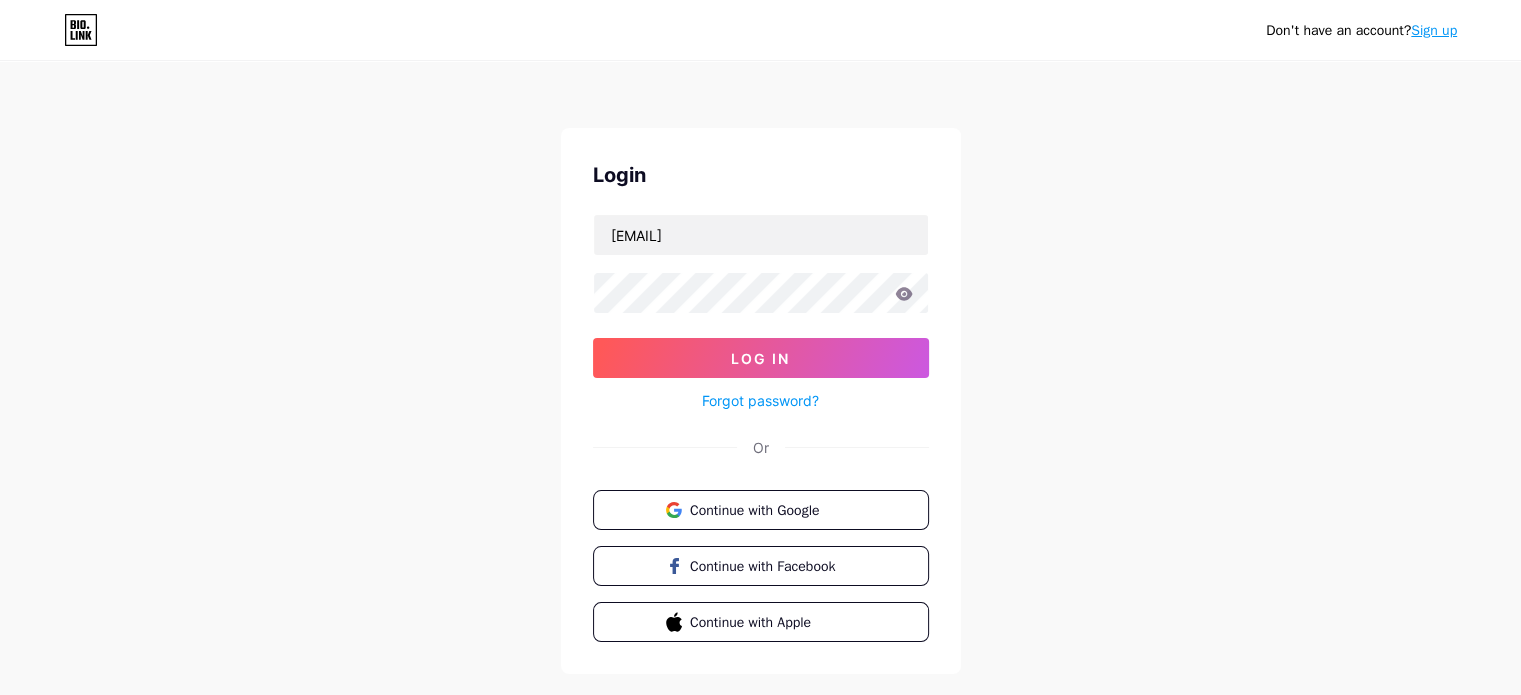 click 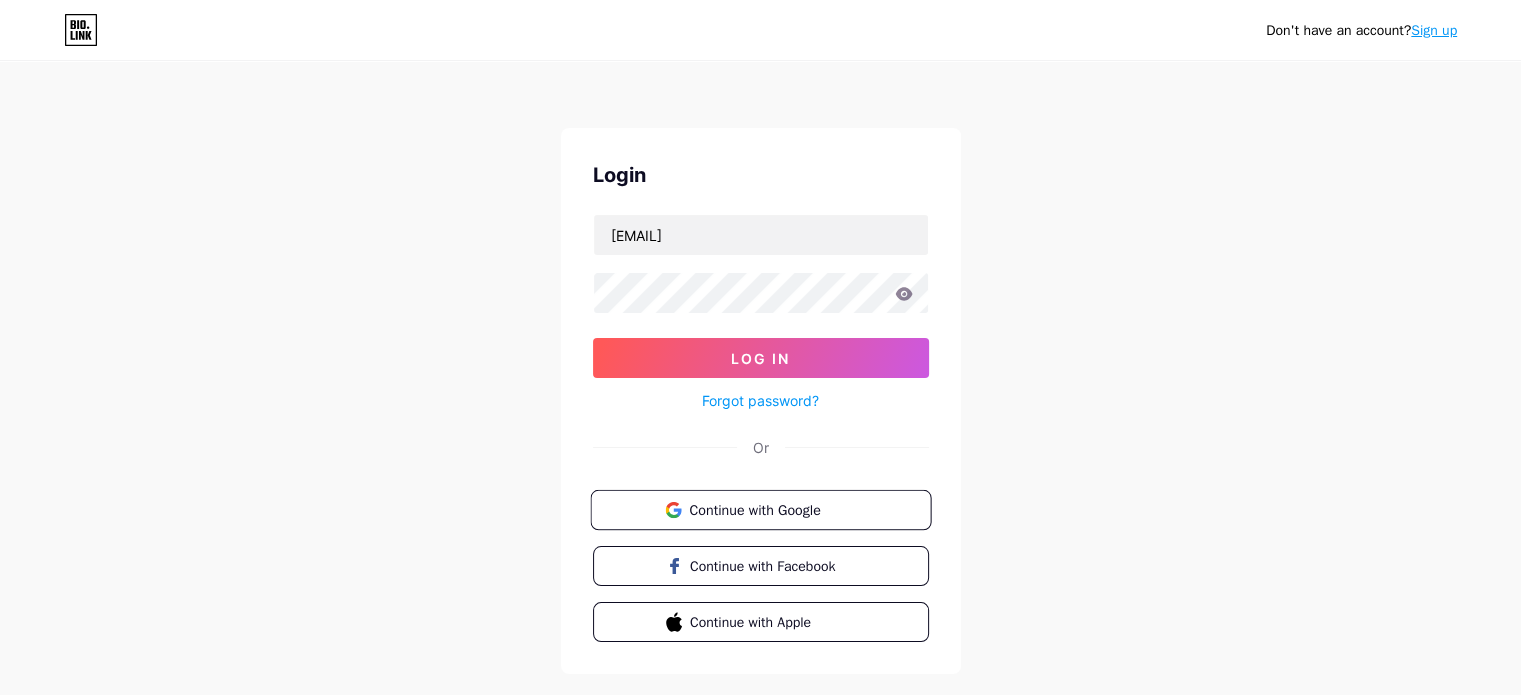 click on "Continue with Google" at bounding box center (772, 509) 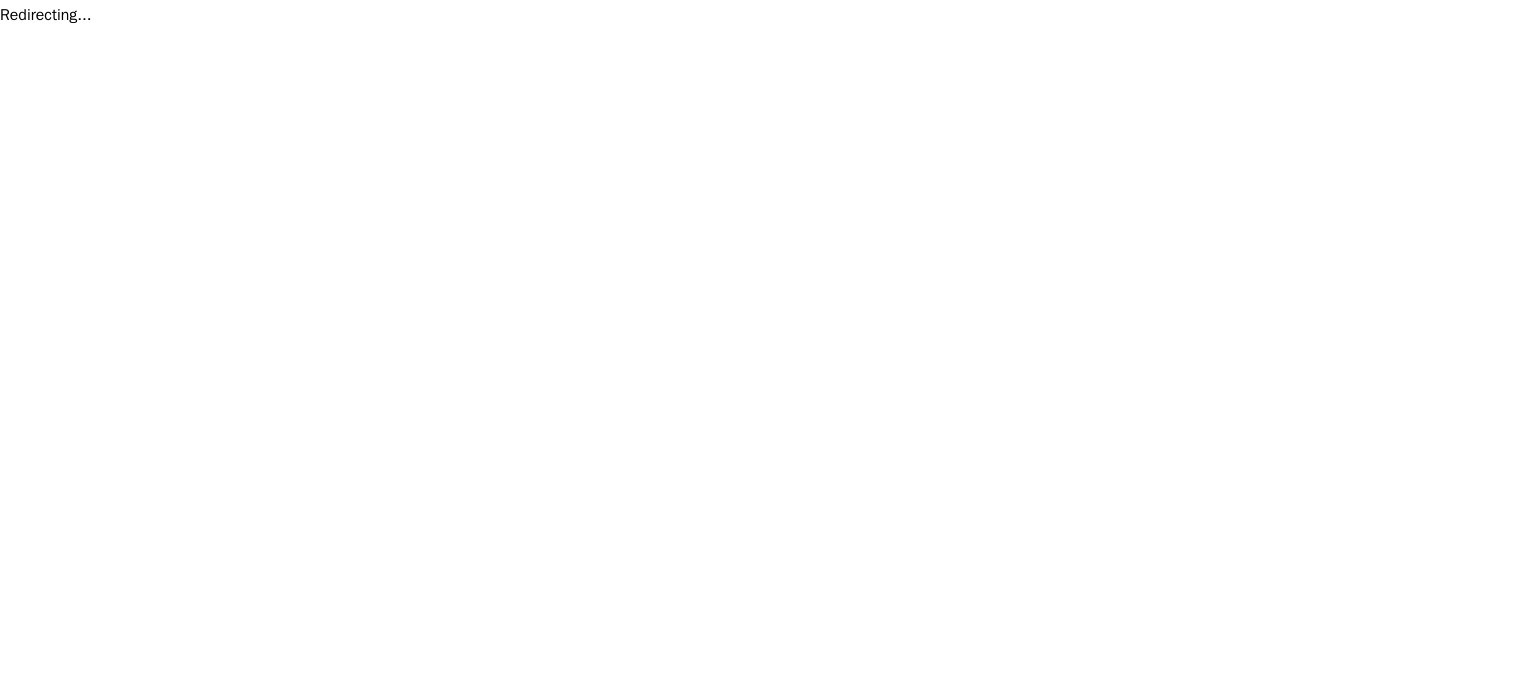 scroll, scrollTop: 0, scrollLeft: 0, axis: both 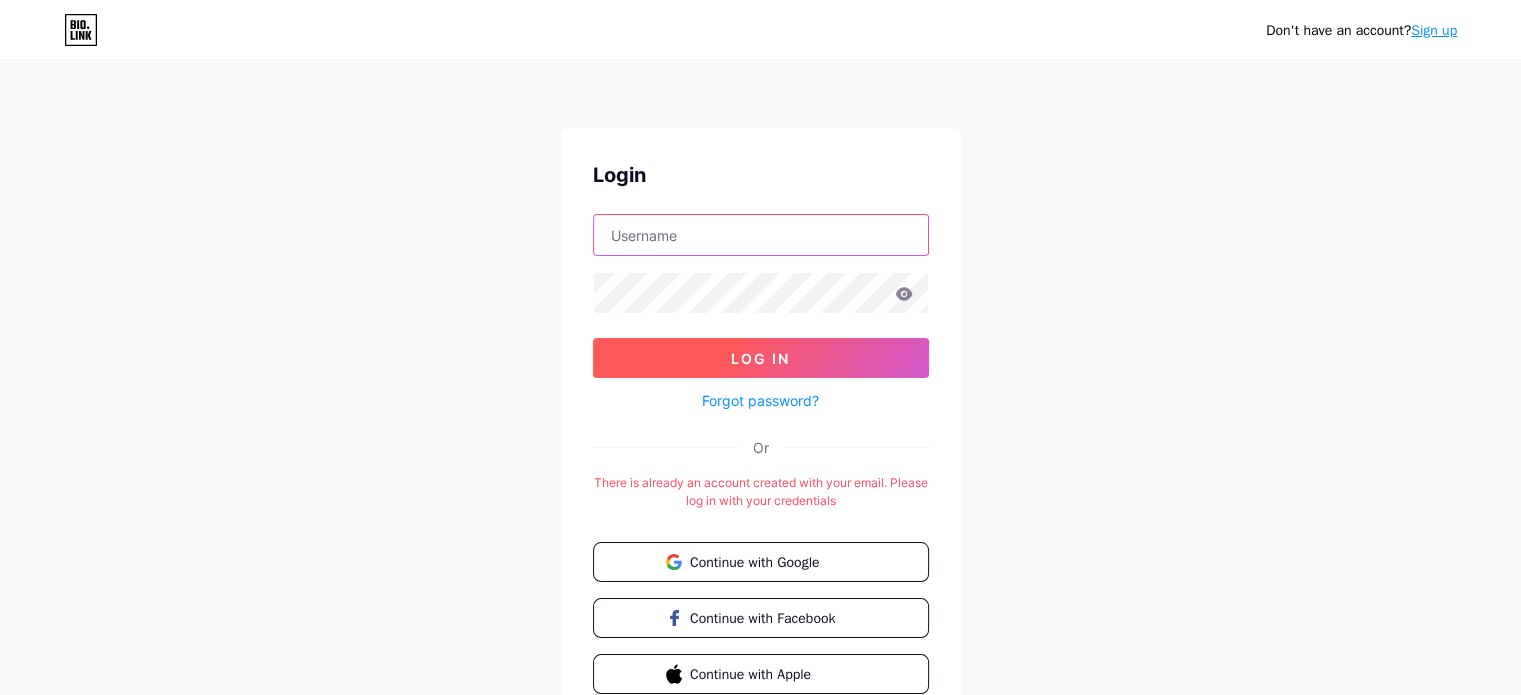 type on "[EMAIL]" 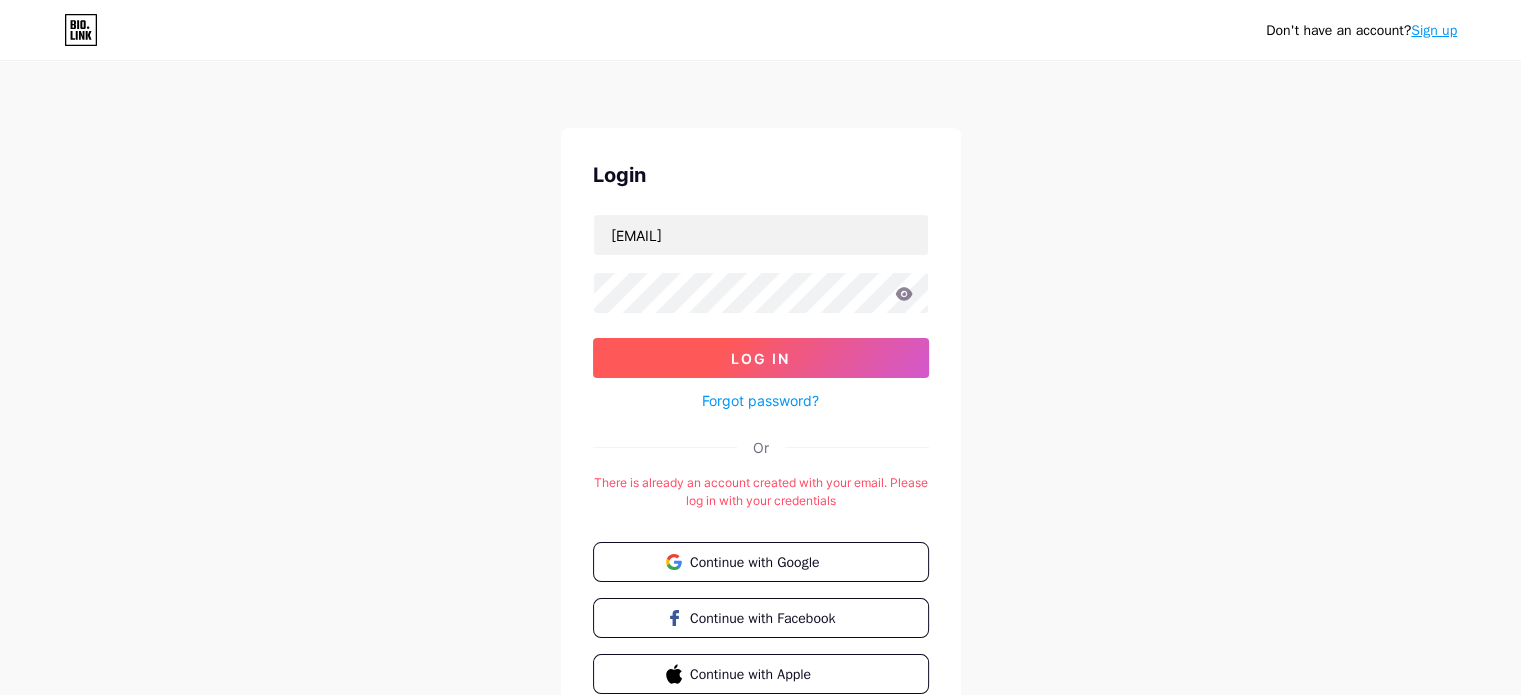 click on "Log In" at bounding box center [761, 358] 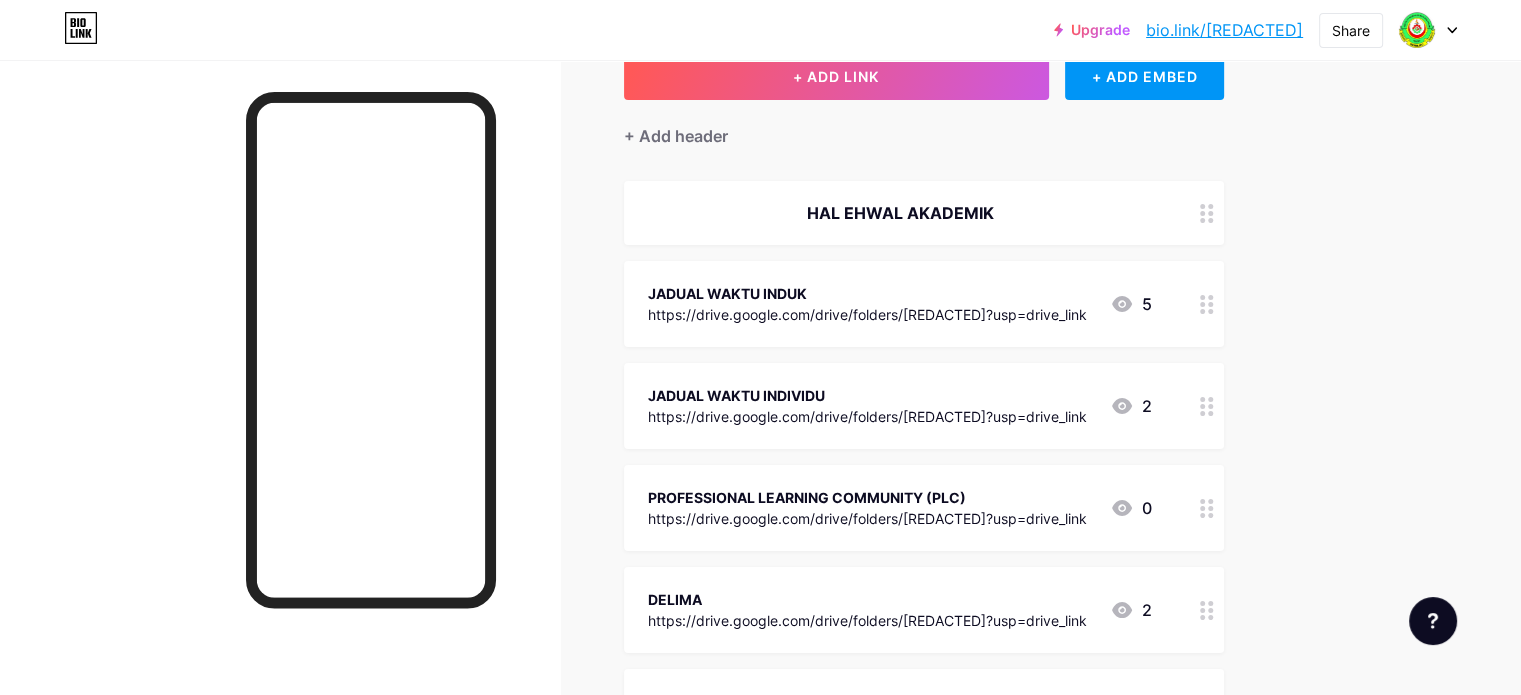 scroll, scrollTop: 123, scrollLeft: 0, axis: vertical 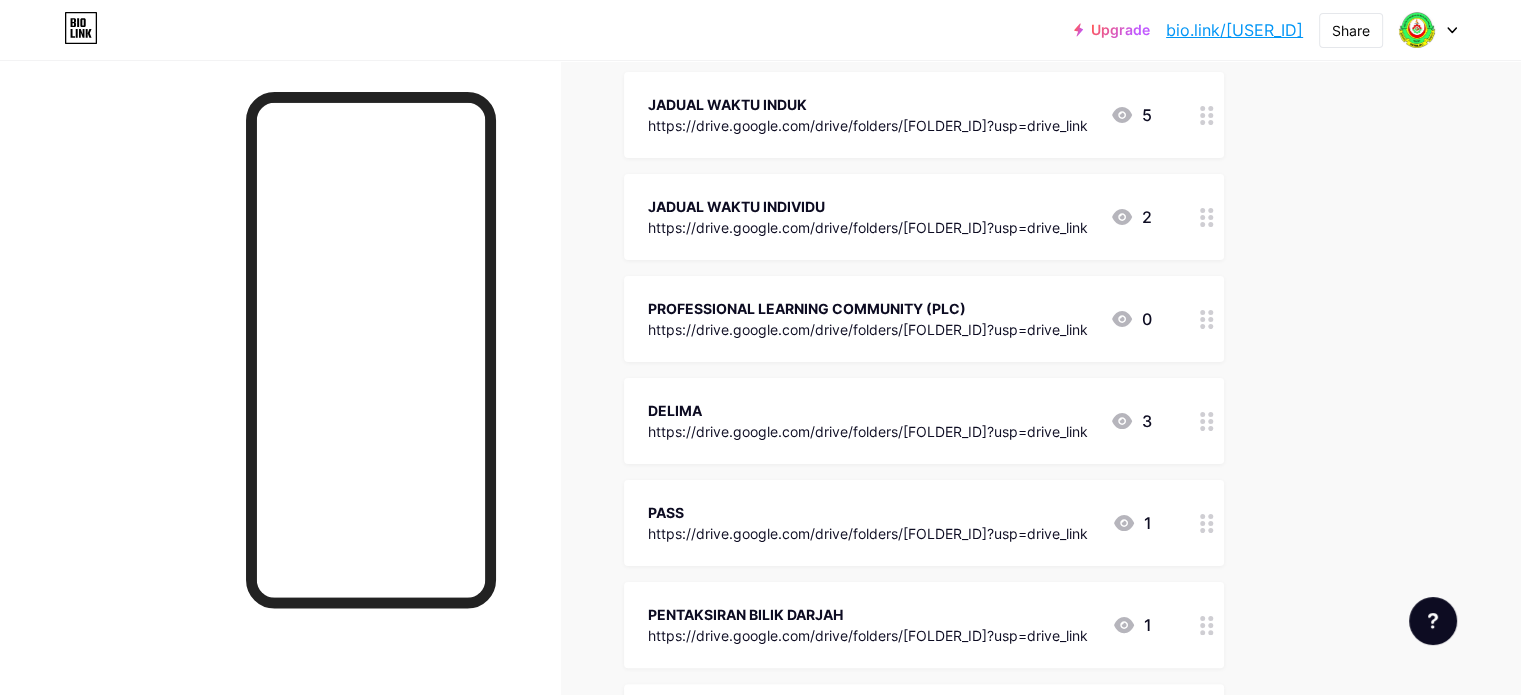 click on "PROFESSIONAL LEARNING COMMUNITY (PLC)" at bounding box center (868, 308) 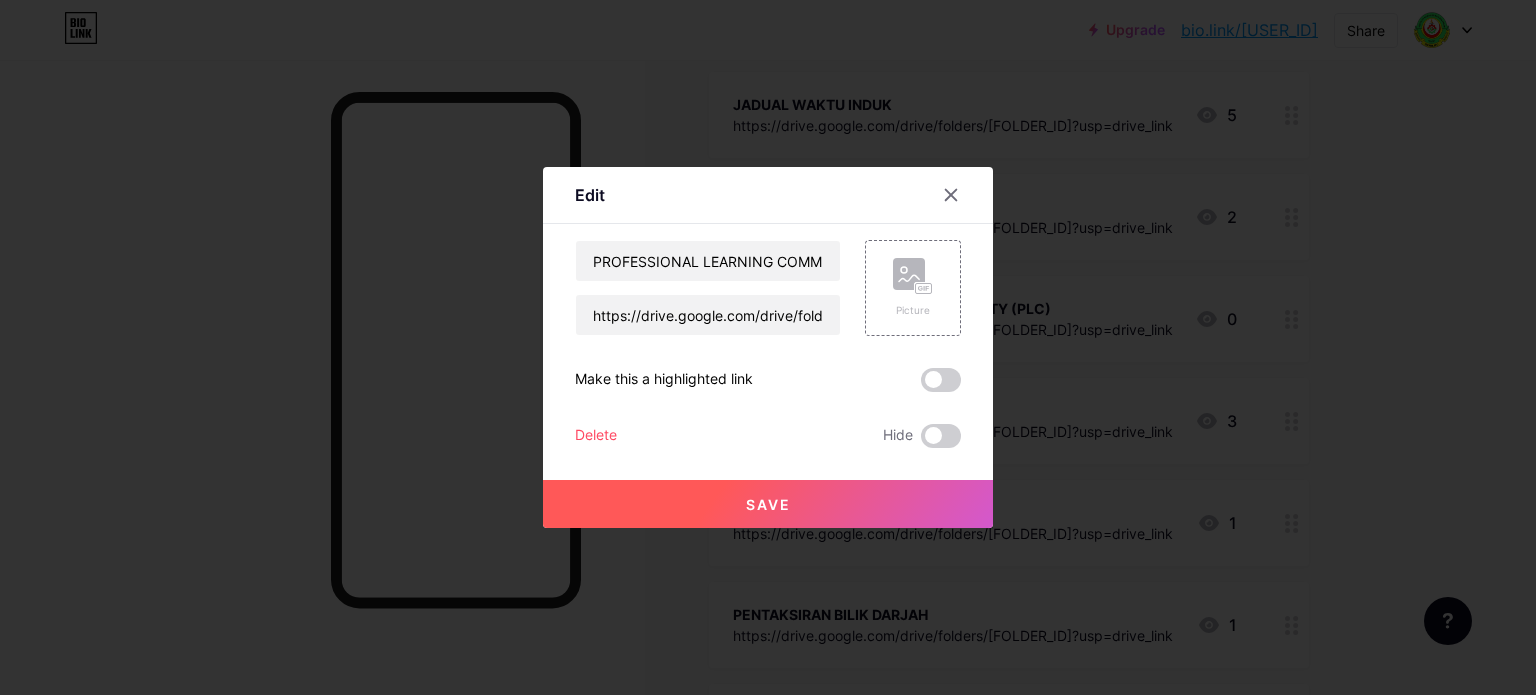 click on "Save" at bounding box center (768, 504) 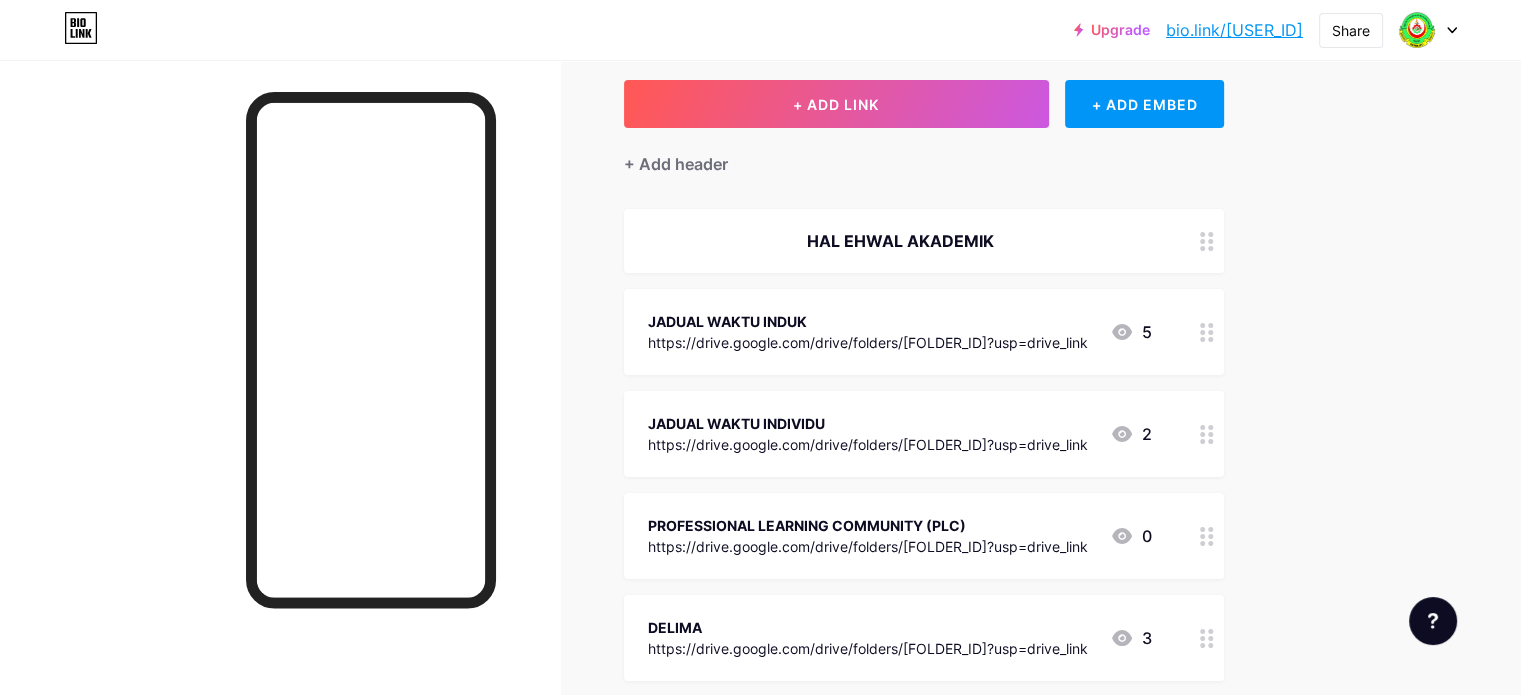 scroll, scrollTop: 0, scrollLeft: 0, axis: both 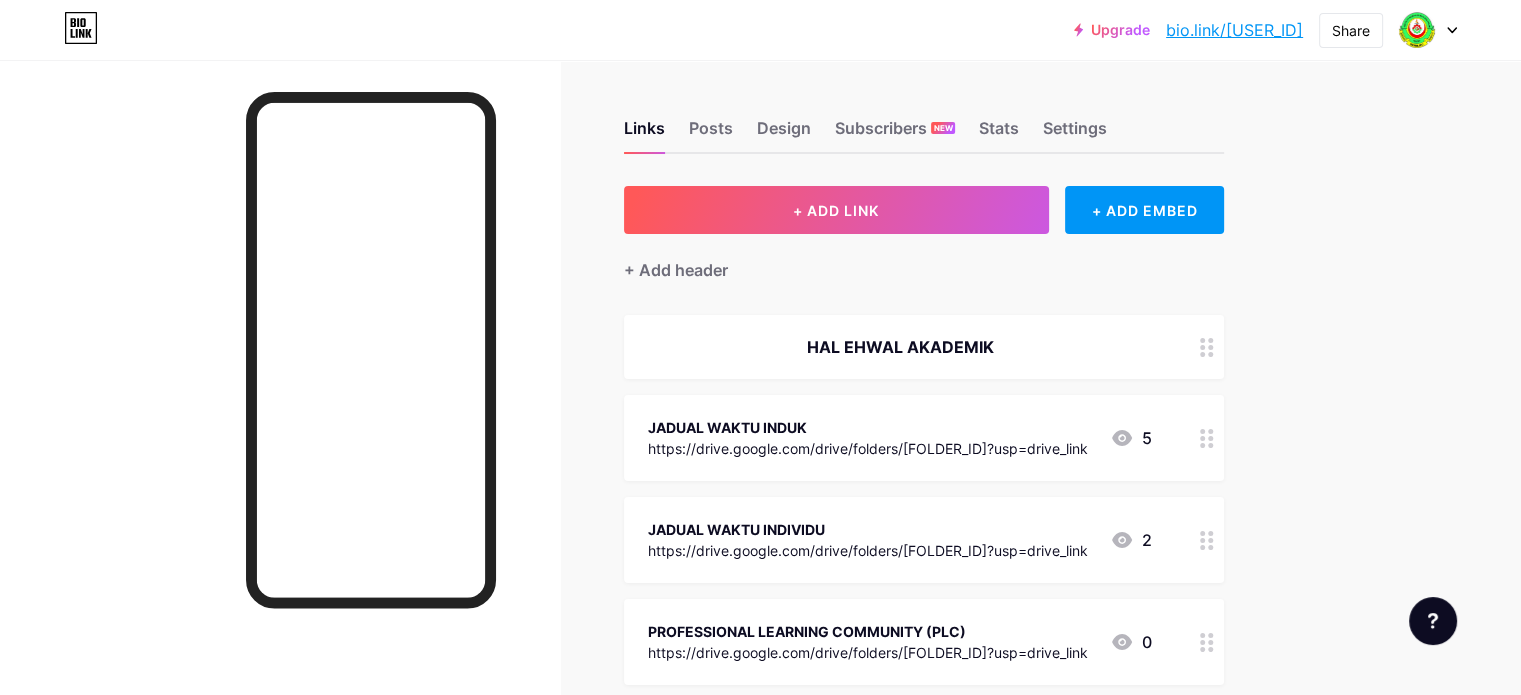click on "Upgrade   bio.link/yba240...   bio.link/yba2401   Share               Switch accounts     SK BALINGAN   bio.link/yba2401       + Add a new page        Account settings   Logout" at bounding box center [760, 30] 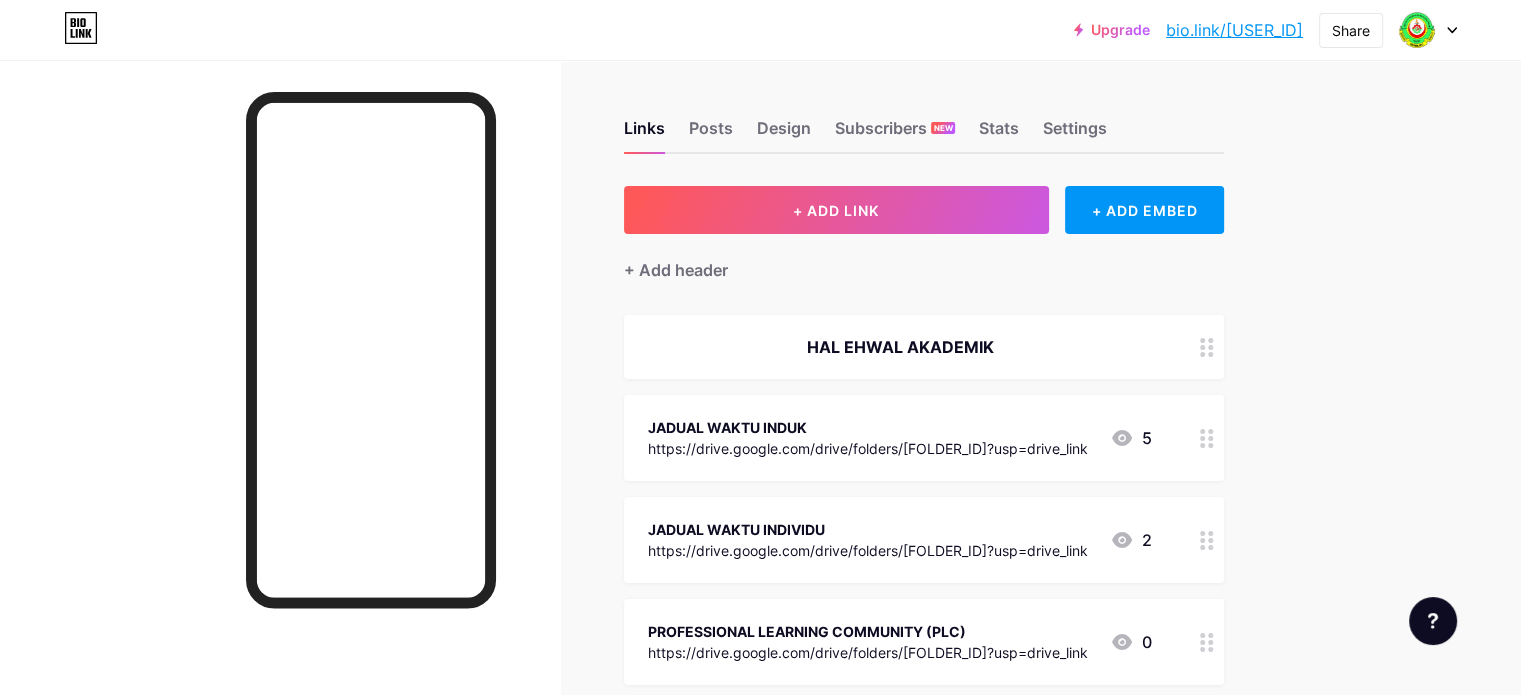 click on "bio.link/[REDACTED]" at bounding box center [1234, 30] 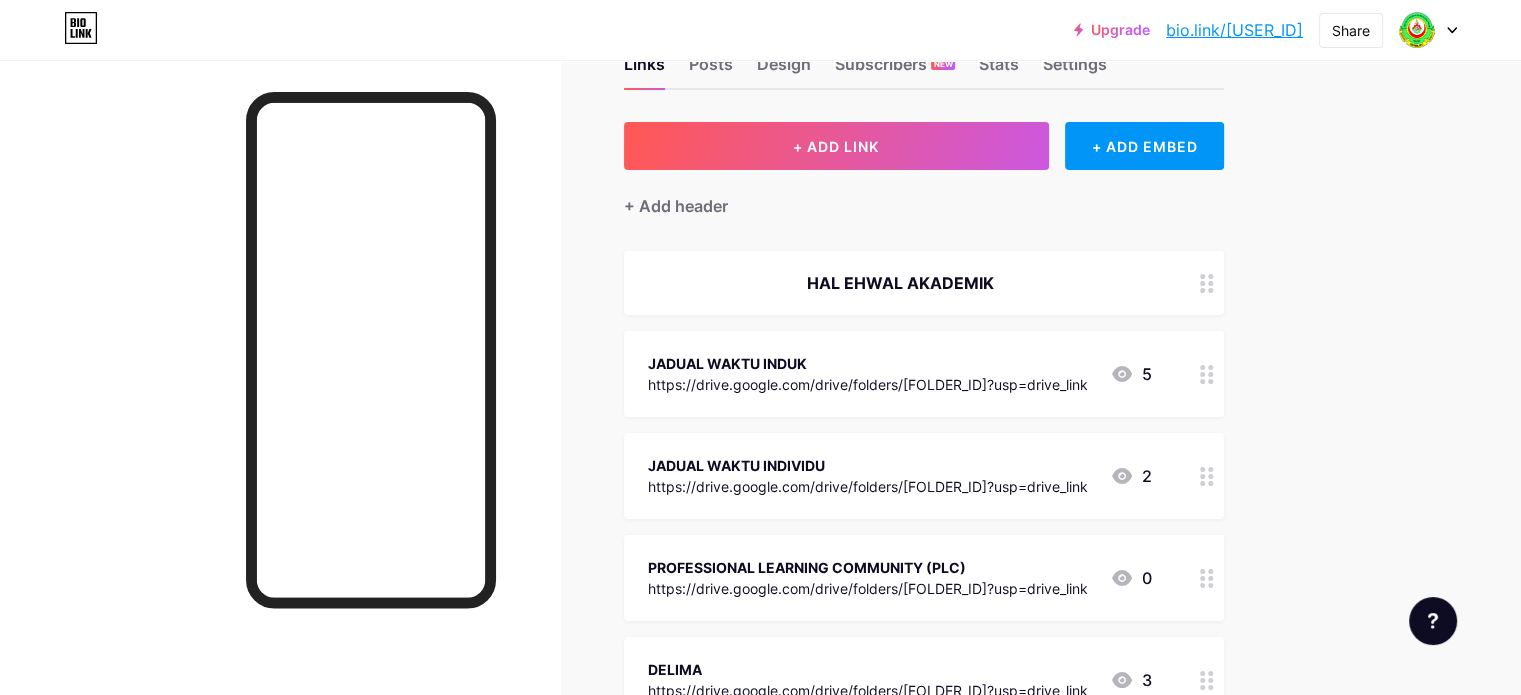 scroll, scrollTop: 100, scrollLeft: 0, axis: vertical 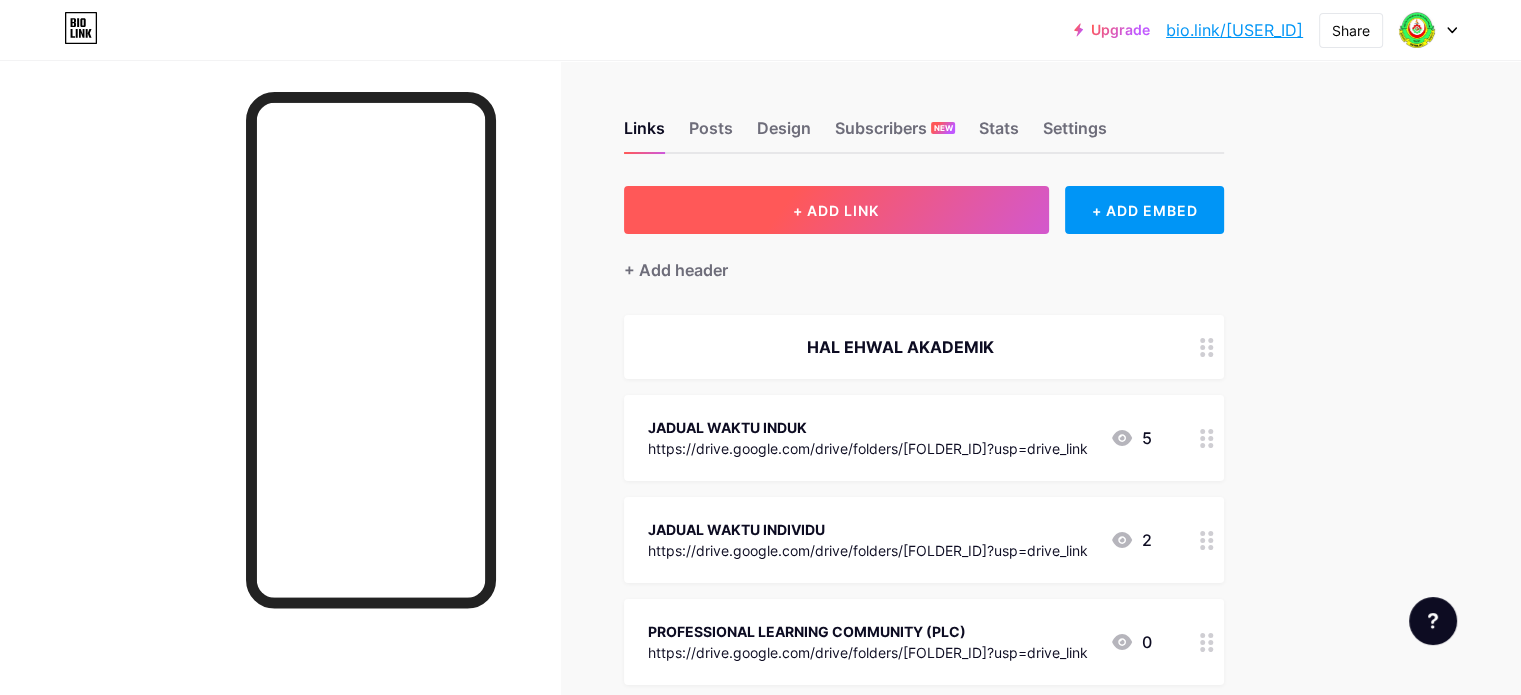 click on "+ ADD LINK" at bounding box center [836, 210] 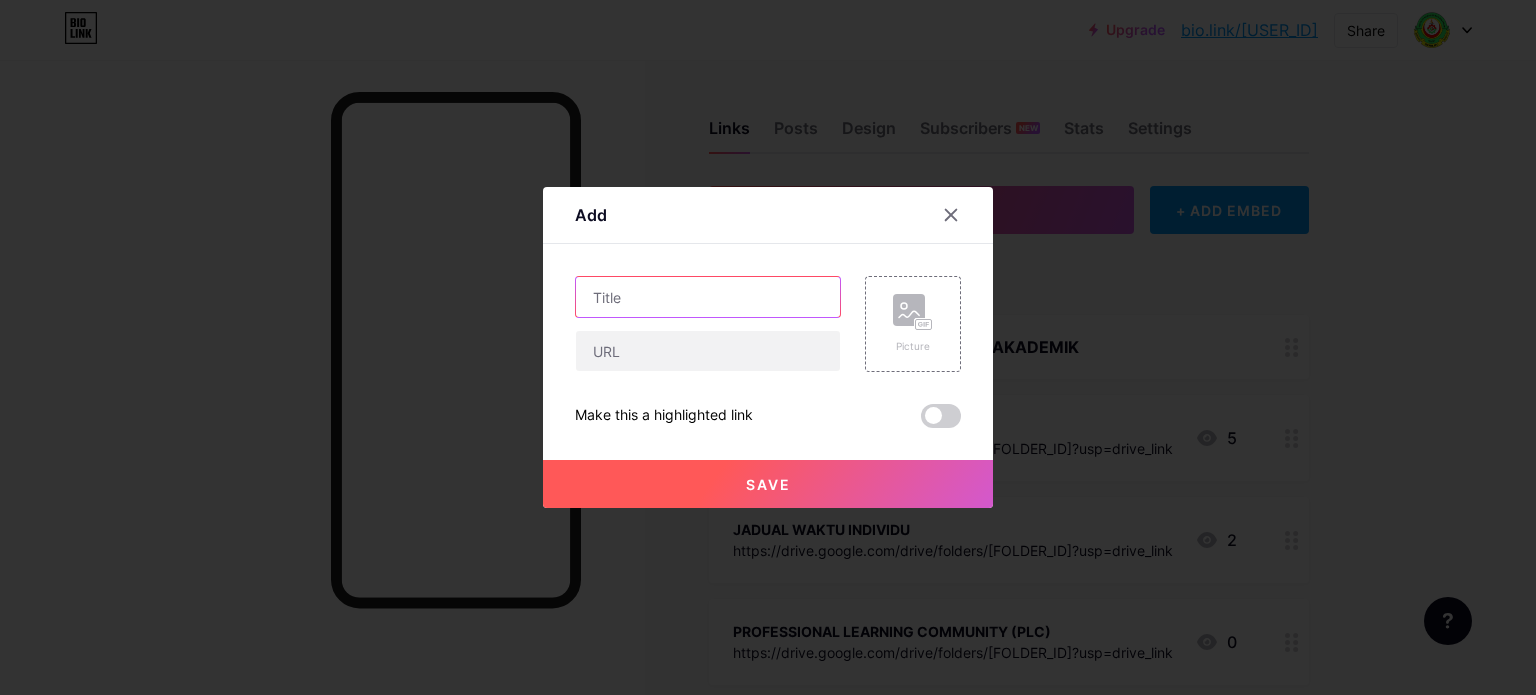click at bounding box center [708, 297] 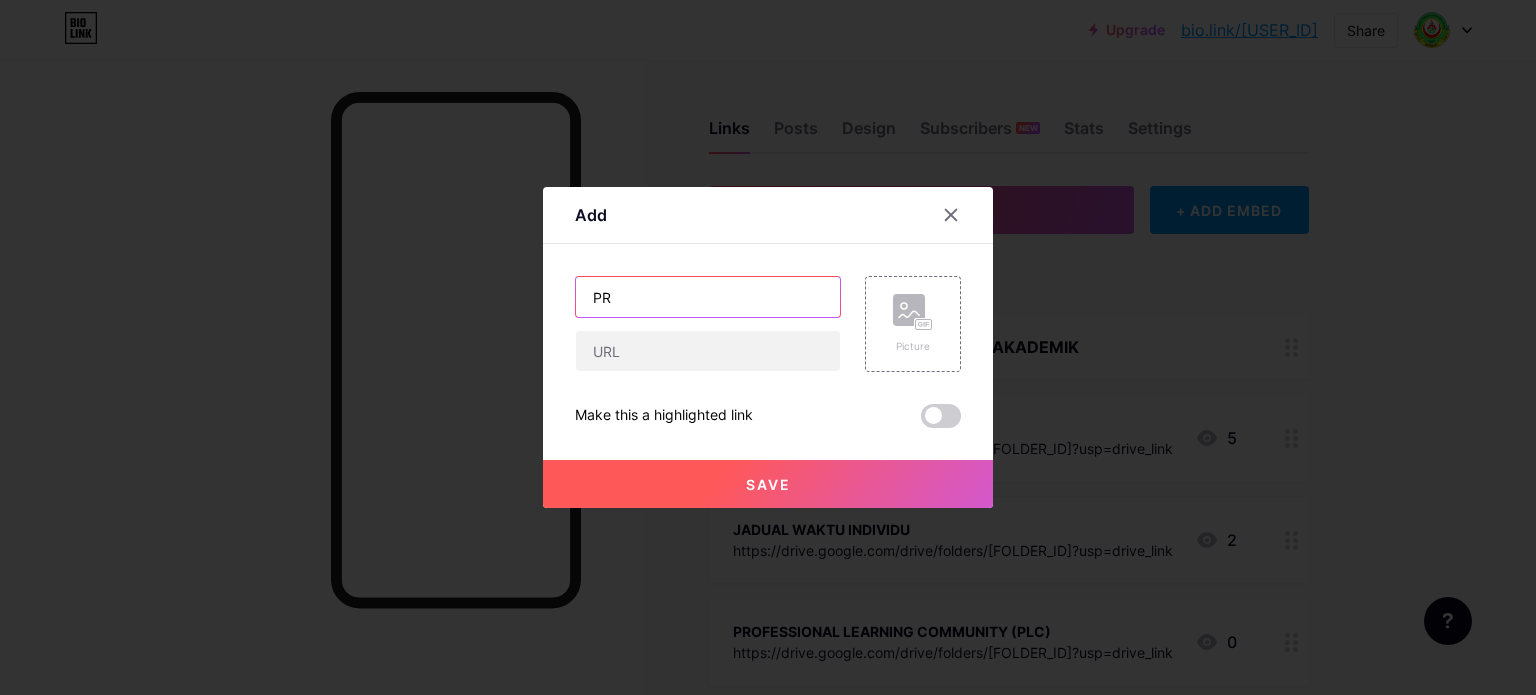 type on "P" 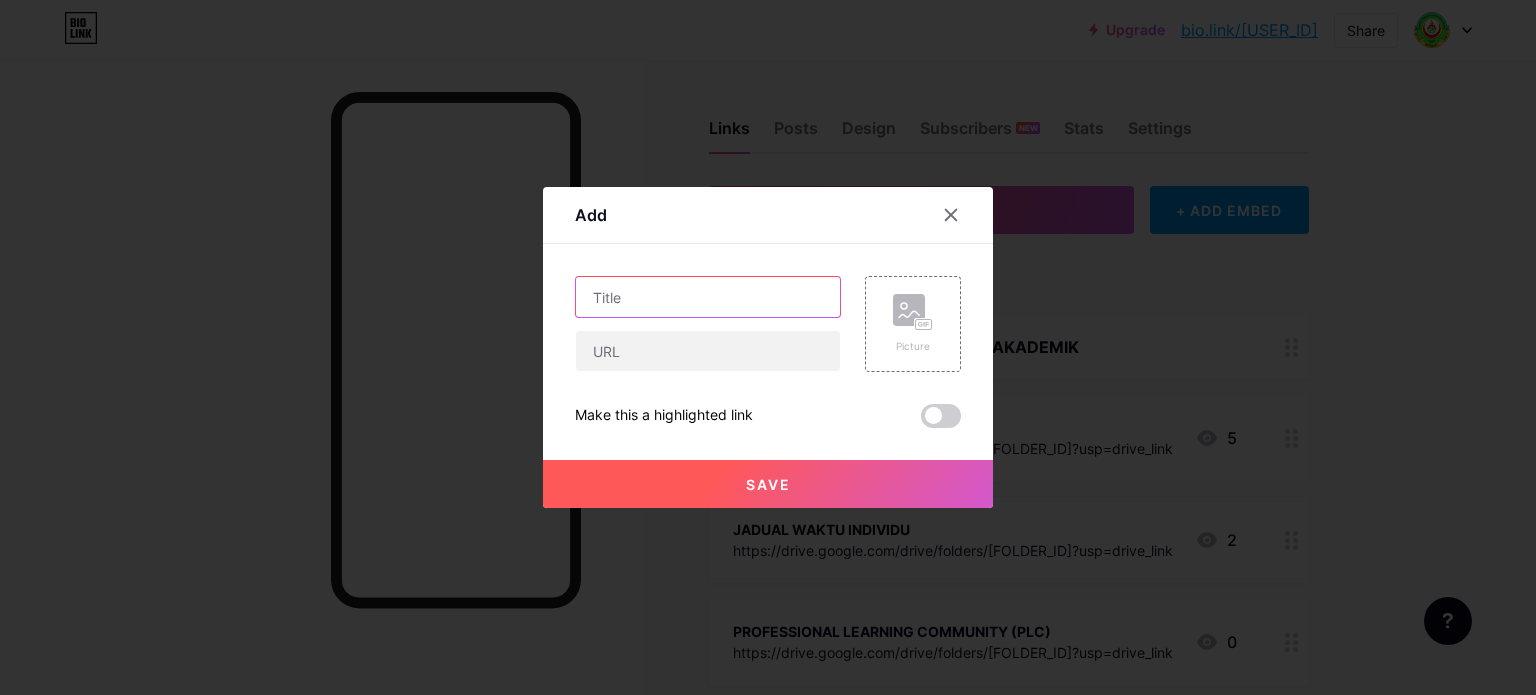 paste on "https://drive.google.com/drive/folders/10M4yN_BGhhVcNeswLr4dkhVOx0U3iVnG?usp=drive_link" 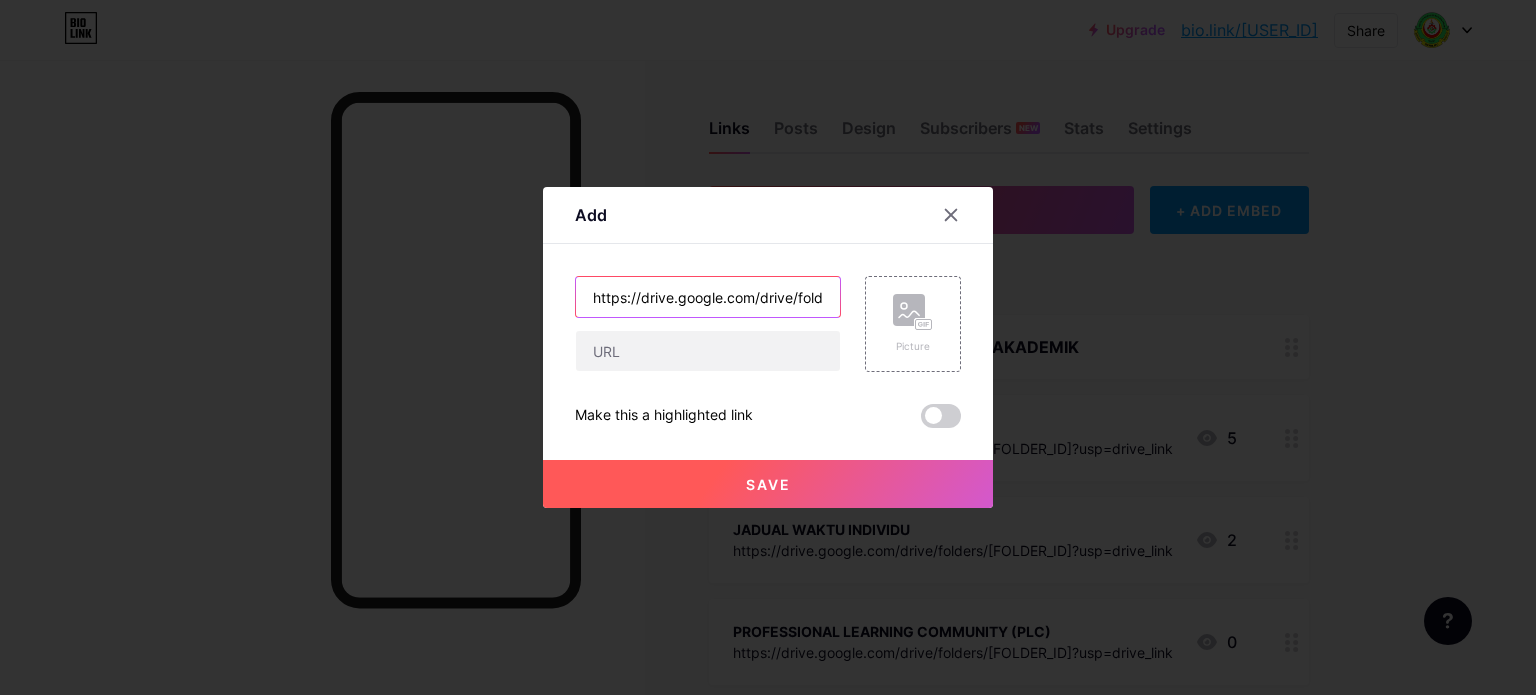 scroll, scrollTop: 0, scrollLeft: 0, axis: both 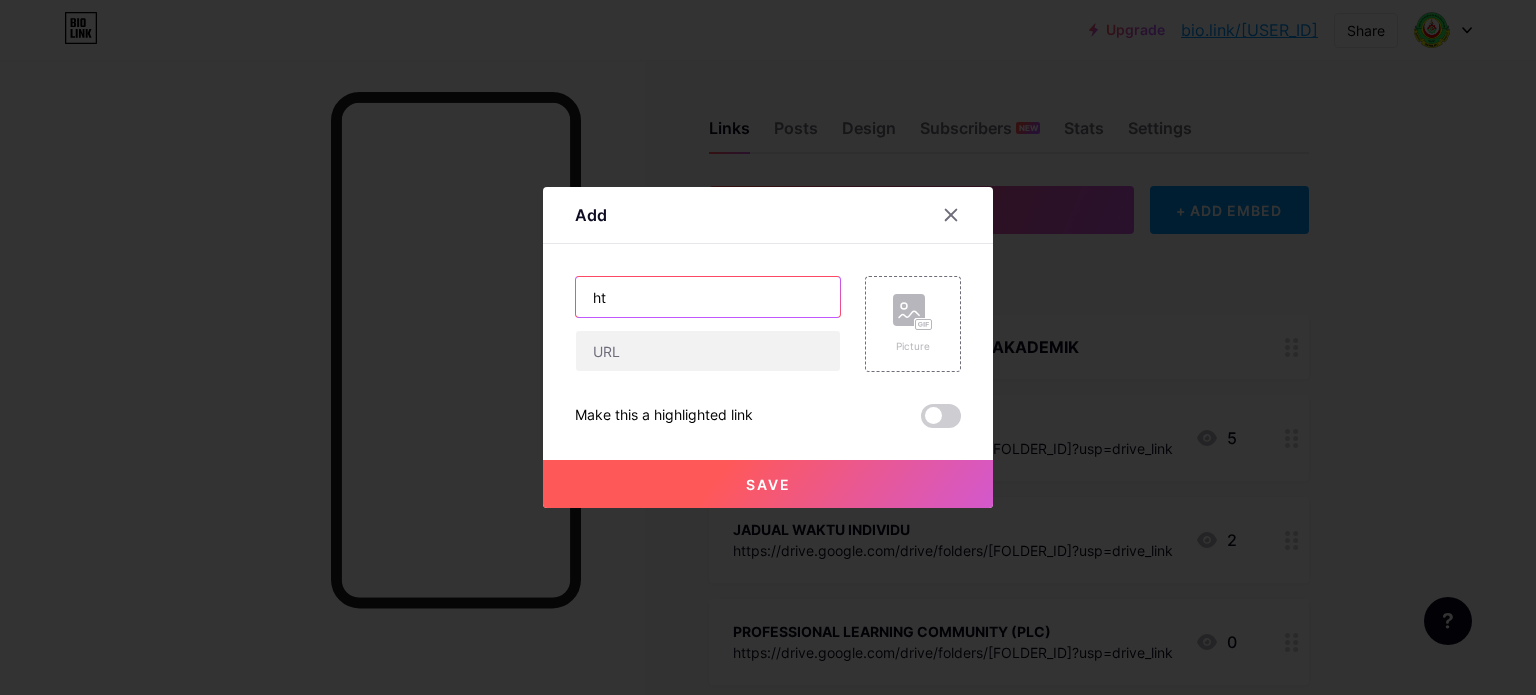 type on "h" 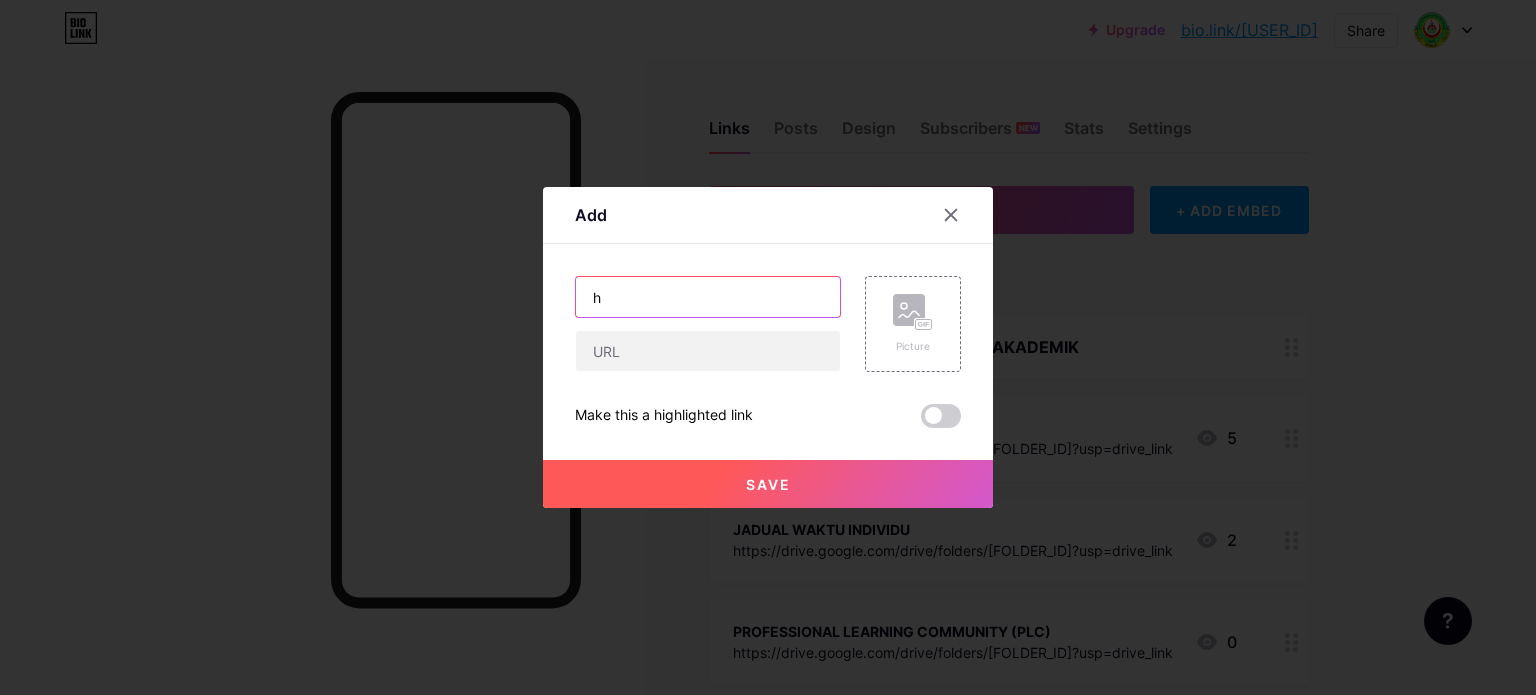 type 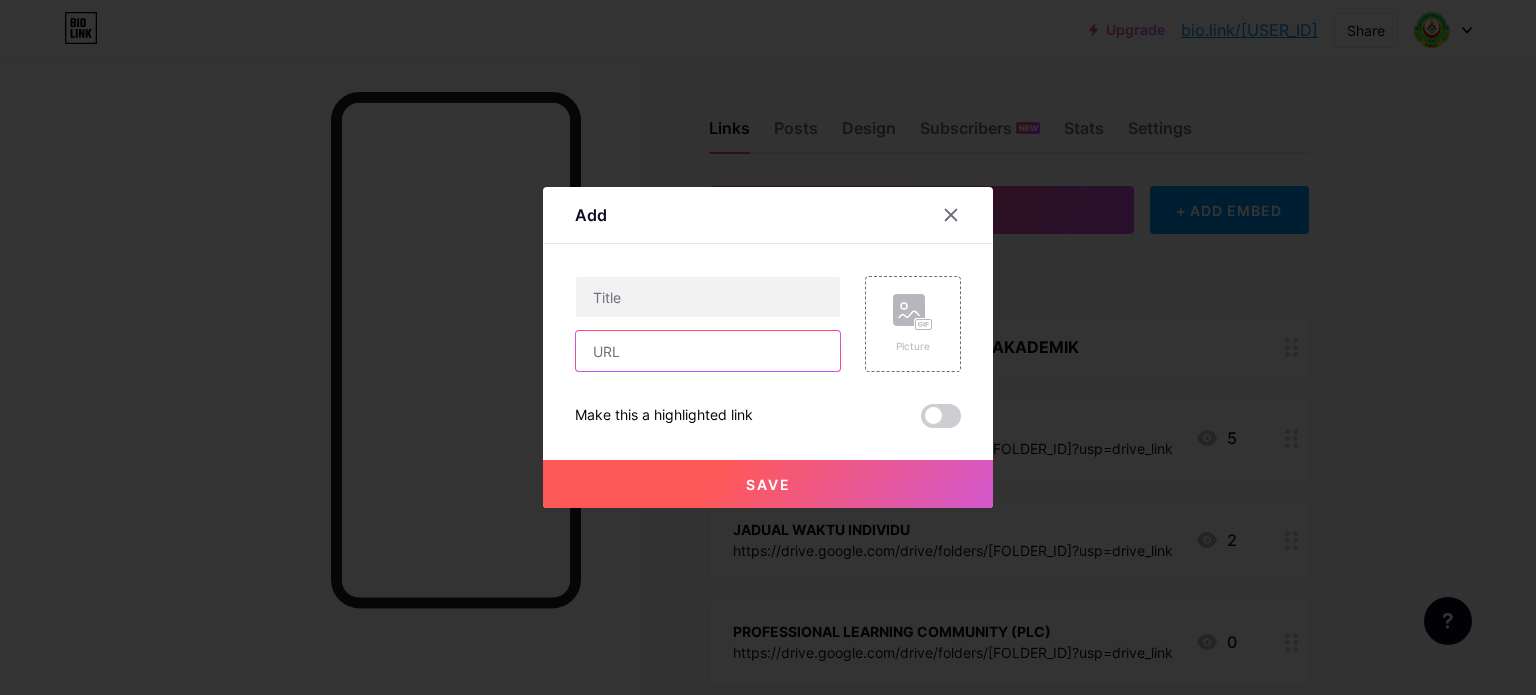 click at bounding box center (708, 351) 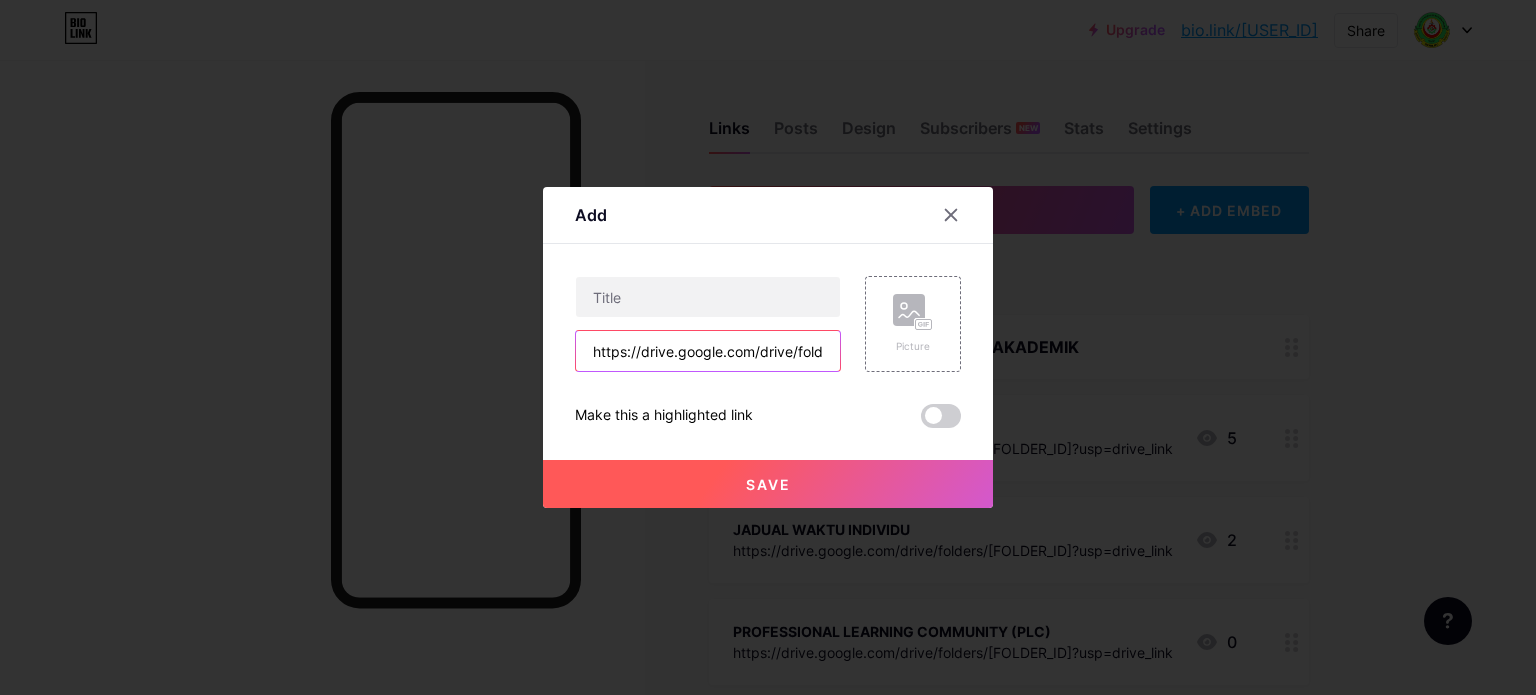 scroll, scrollTop: 0, scrollLeft: 411, axis: horizontal 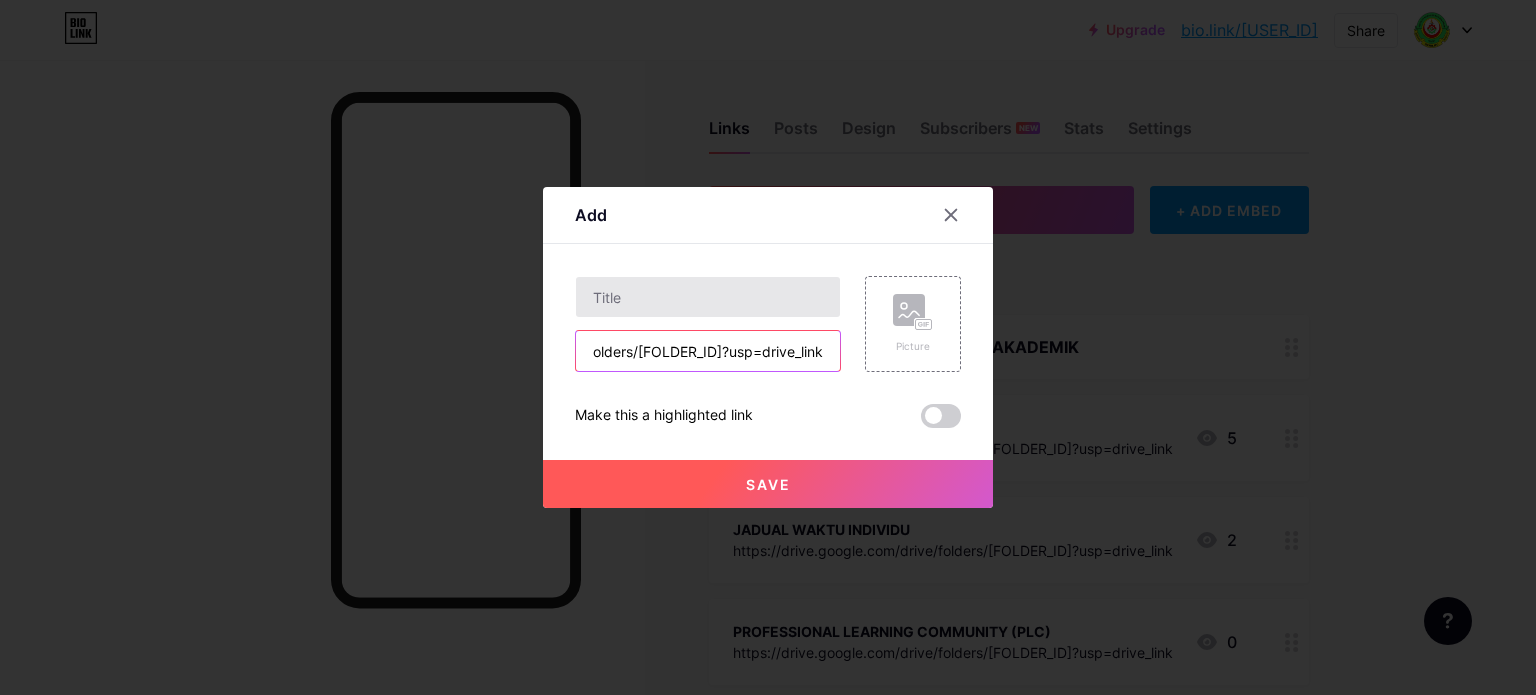 type on "https://drive.google.com/drive/folders/10M4yN_BGhhVcNeswLr4dkhVOx0U3iVnG?usp=drive_link" 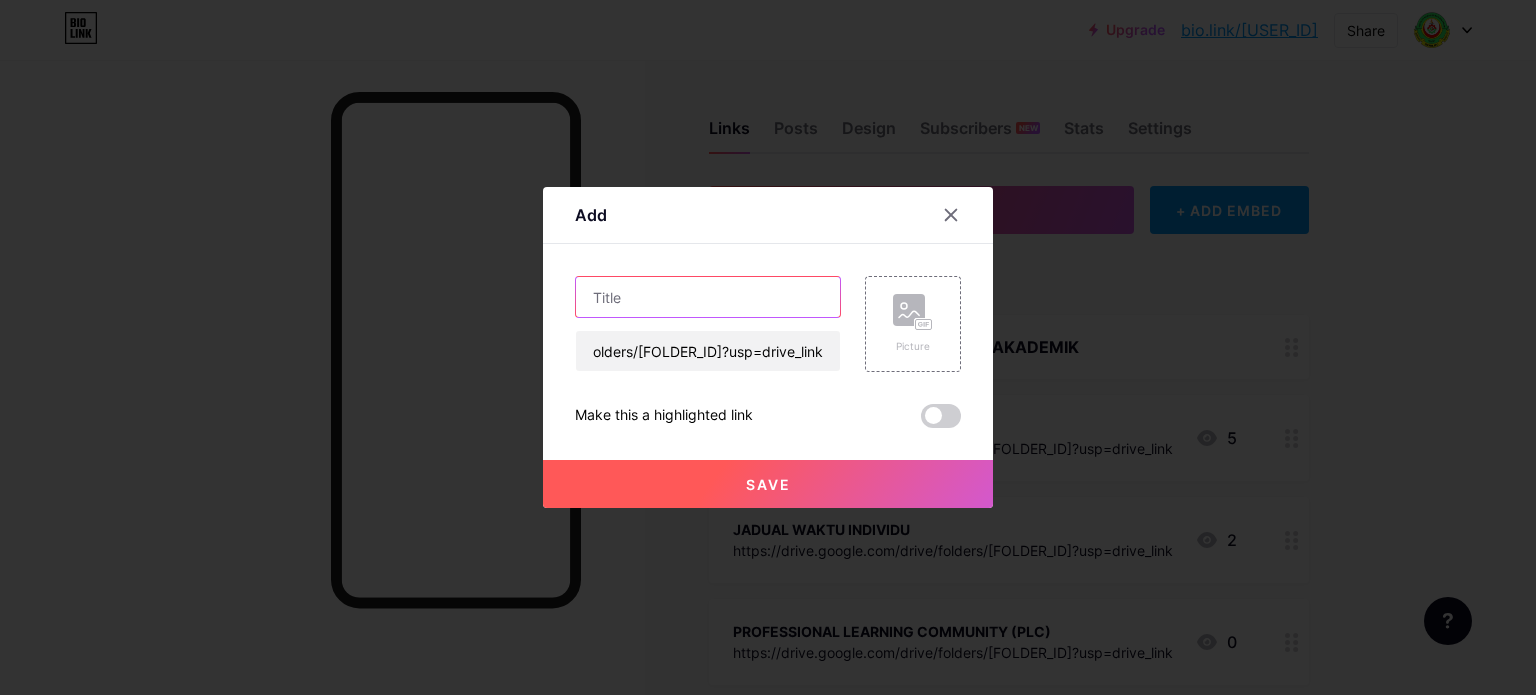 click at bounding box center [708, 297] 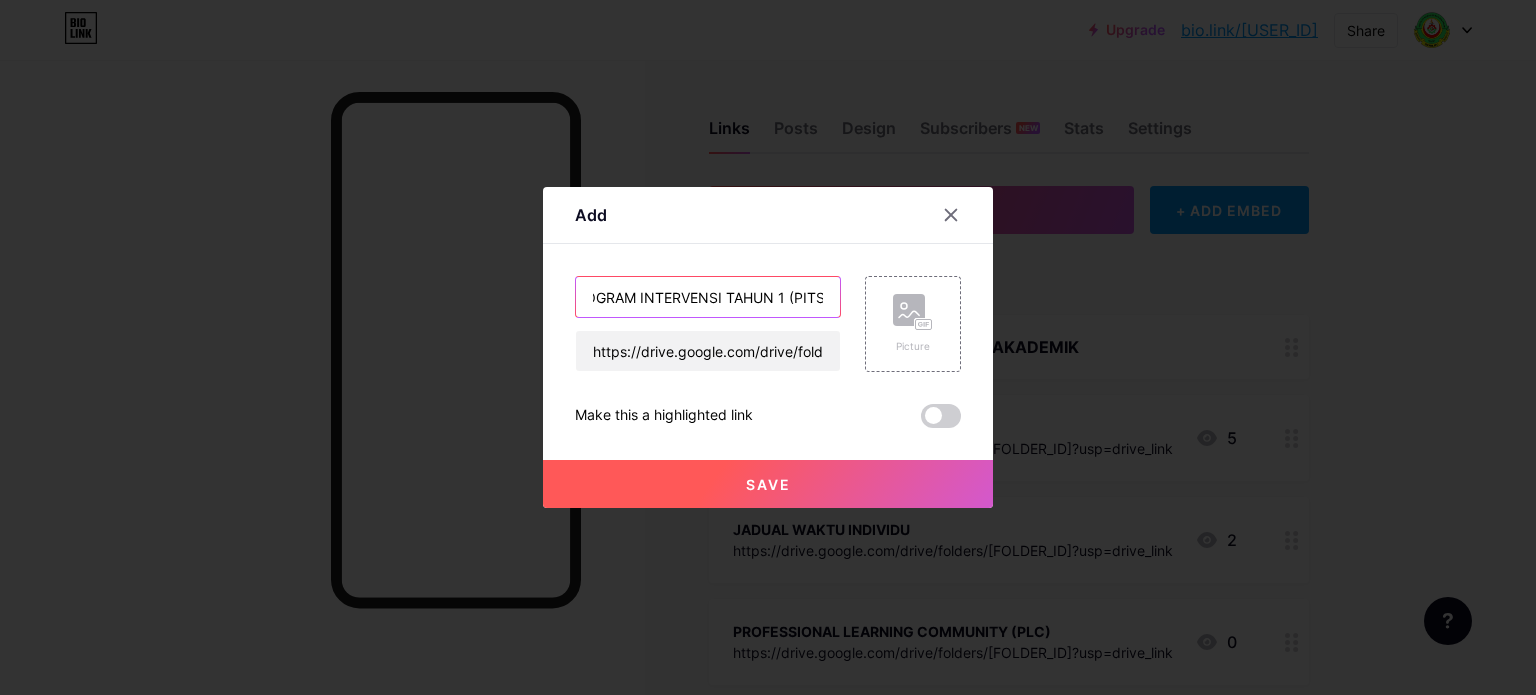 scroll, scrollTop: 0, scrollLeft: 31, axis: horizontal 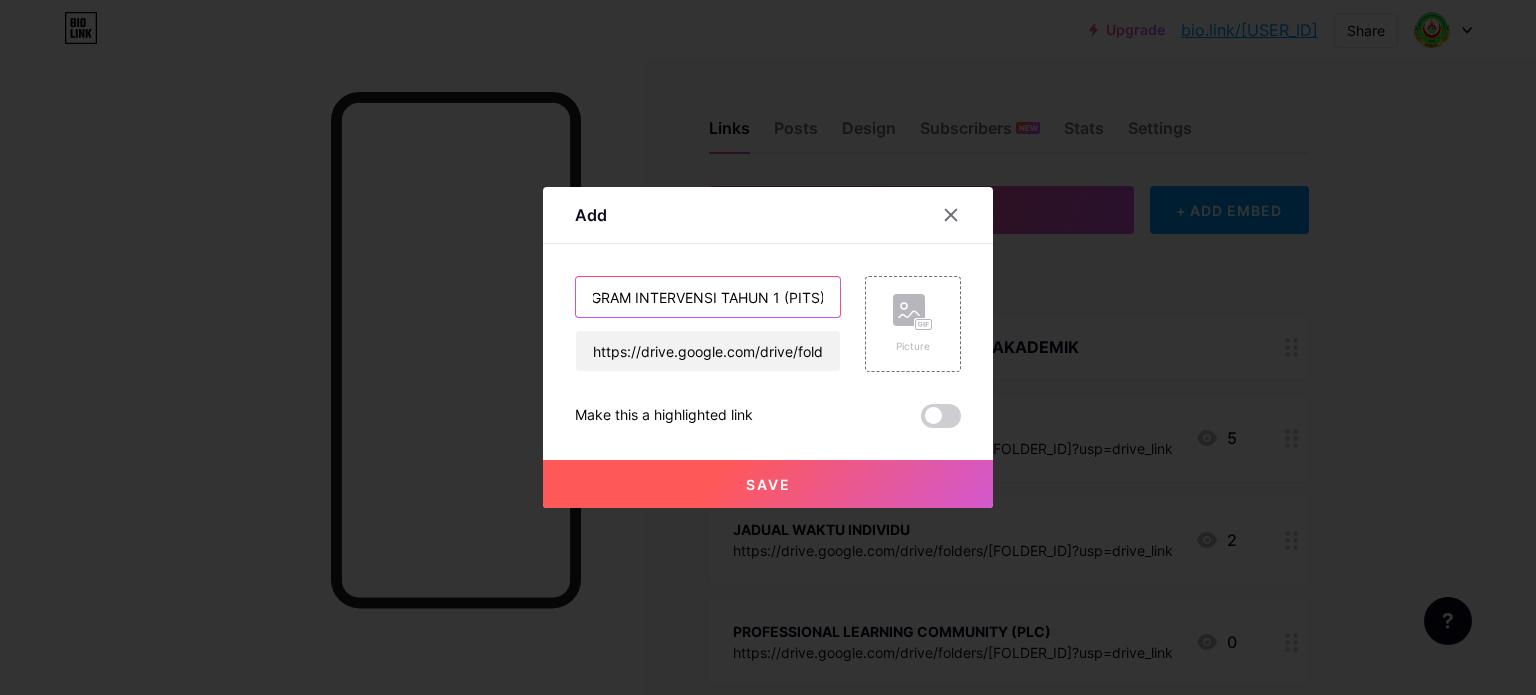 type on "PROGRAM INTERVENSI TAHUN 1 (PITS)" 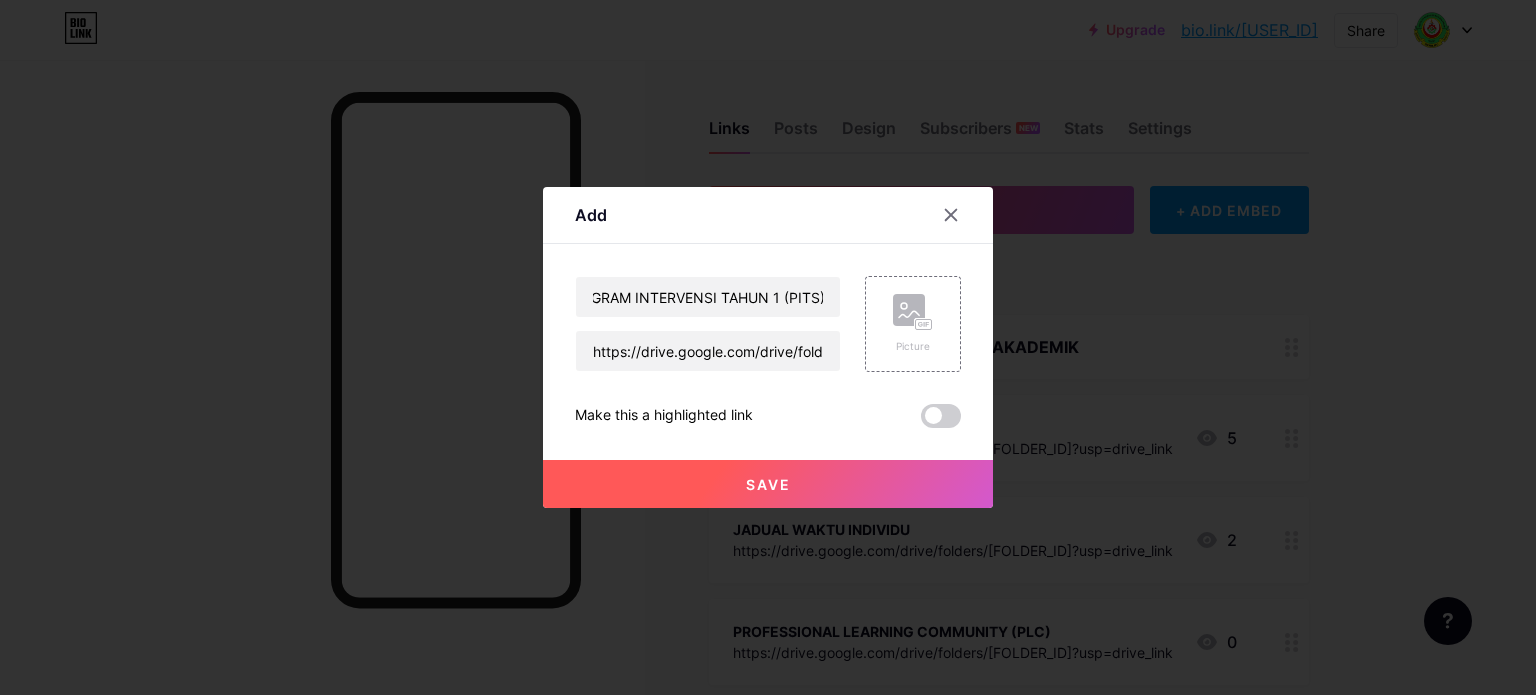 click on "Save" at bounding box center [768, 484] 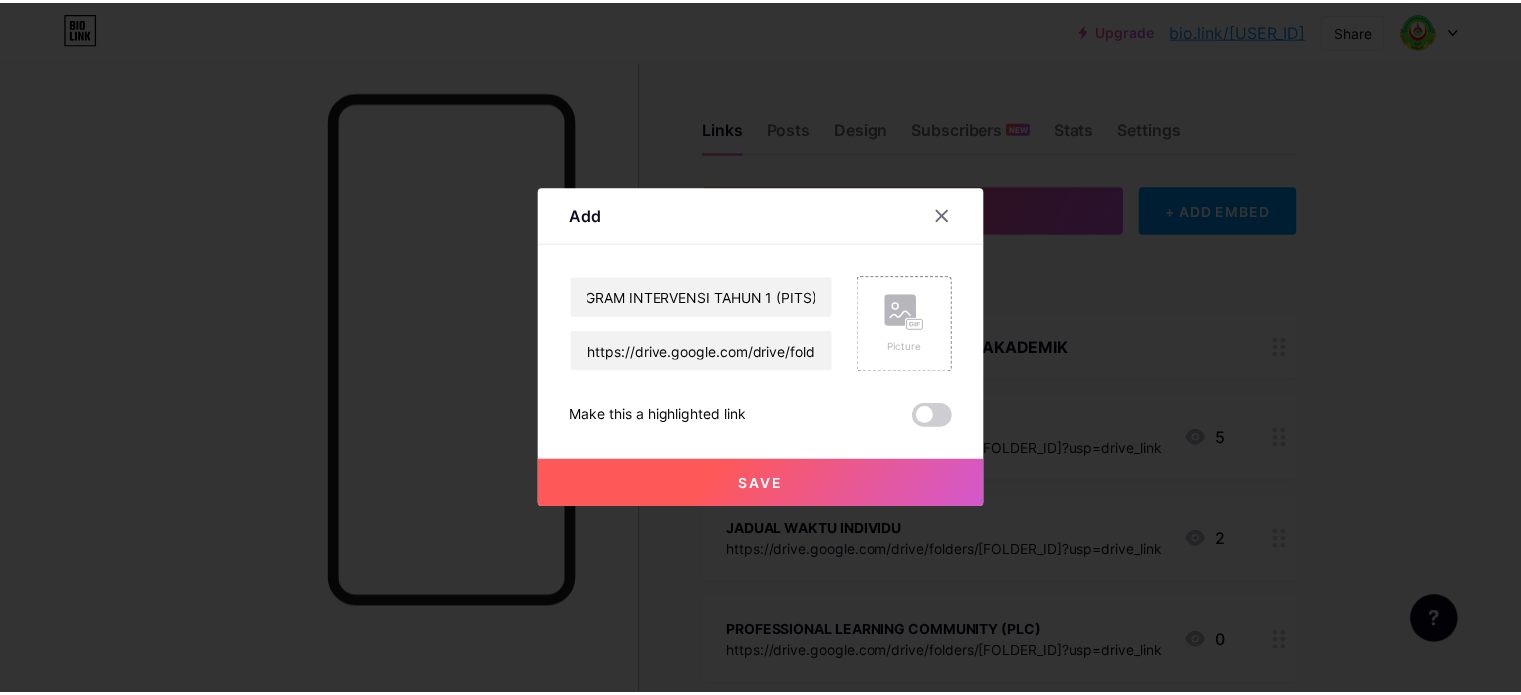 scroll, scrollTop: 0, scrollLeft: 0, axis: both 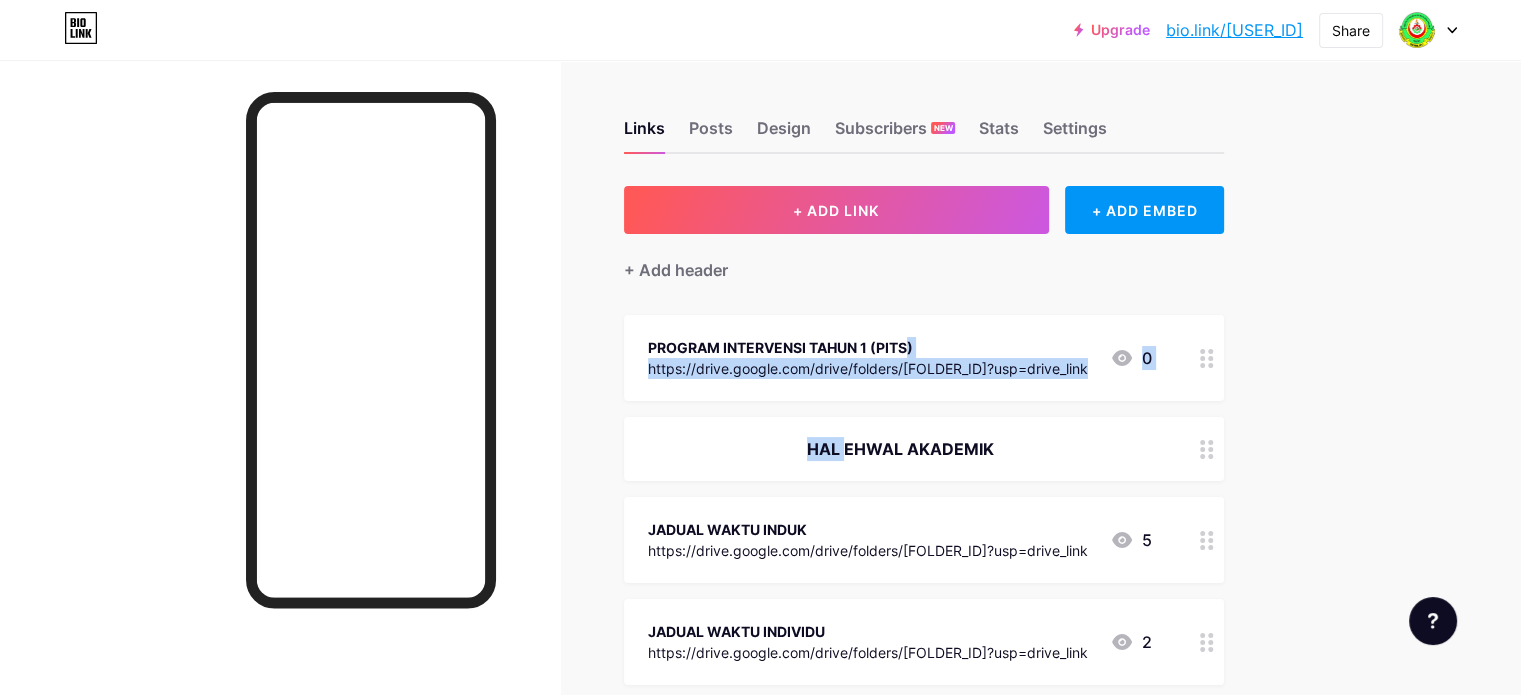 drag, startPoint x: 897, startPoint y: 347, endPoint x: 906, endPoint y: 413, distance: 66.61081 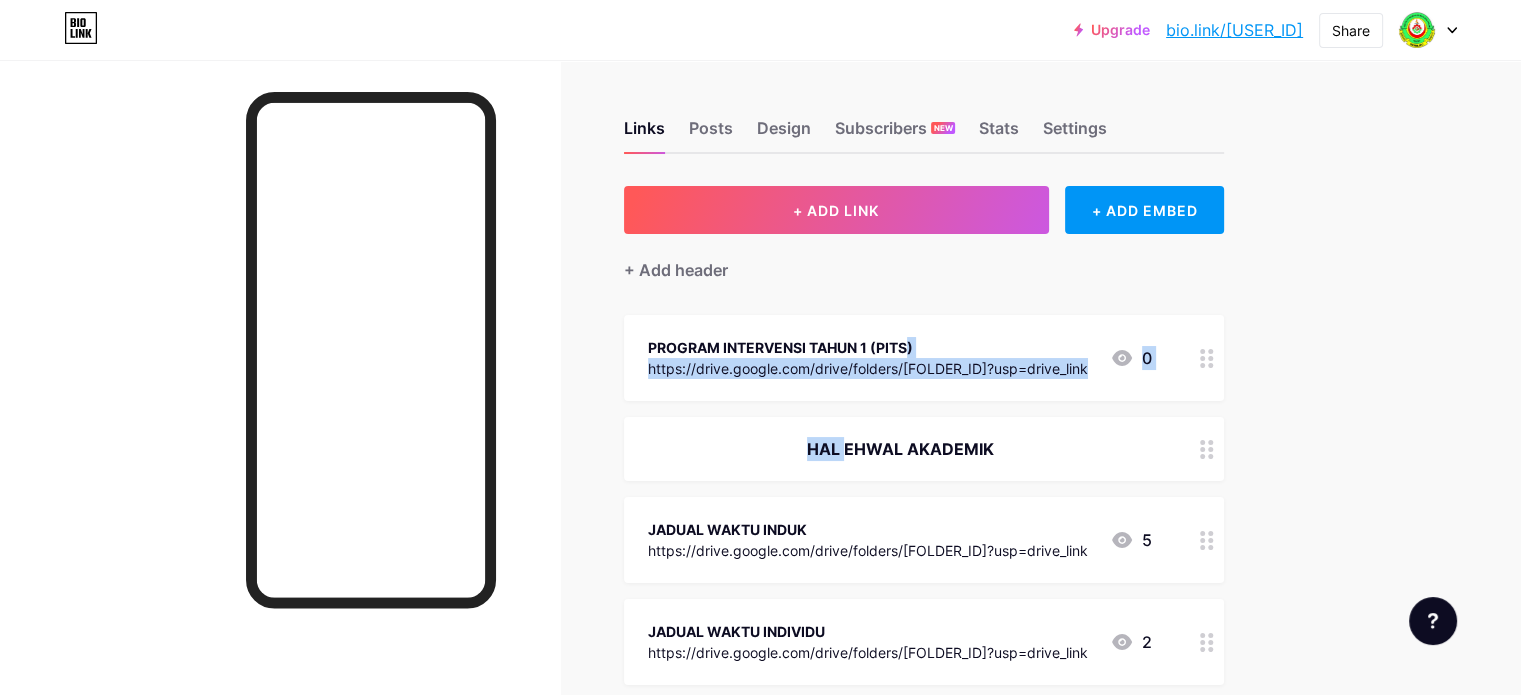 click on "PROGRAM INTERVENSI TAHUN 1 (PITS)
https://drive.google.com/drive/folders/10M4yN_BGhhVcNeswLr4dkhVOx0U3iVnG?usp=drive_link
0
HAL EHWAL AKADEMIK
JADUAL WAKTU INDUK
https://drive.google.com/drive/folders/1gHgDdMpWX6xGePxSQDxcsMWAUmEtwqxm?usp=drive_link
5
JADUAL WAKTU INDIVIDU
https://drive.google.com/drive/folders/1_0qJESDYg9_MJw9_bgAY8TUj0VihUNqa?usp=drive_link
2
PROFESSIONAL LEARNING COMMUNITY (PLC)
https://drive.google.com/drive/folders/1vpdIgv5DttXqmn_U0lnyNf2G8LVdexqy?usp=drive_link
0
DELIMA
https://drive.google.com/drive/folders/1dUZq8Gq1WIJGy26sWcyc9Q8BiFqqhGf6?usp=drive_link" at bounding box center (924, 1652) 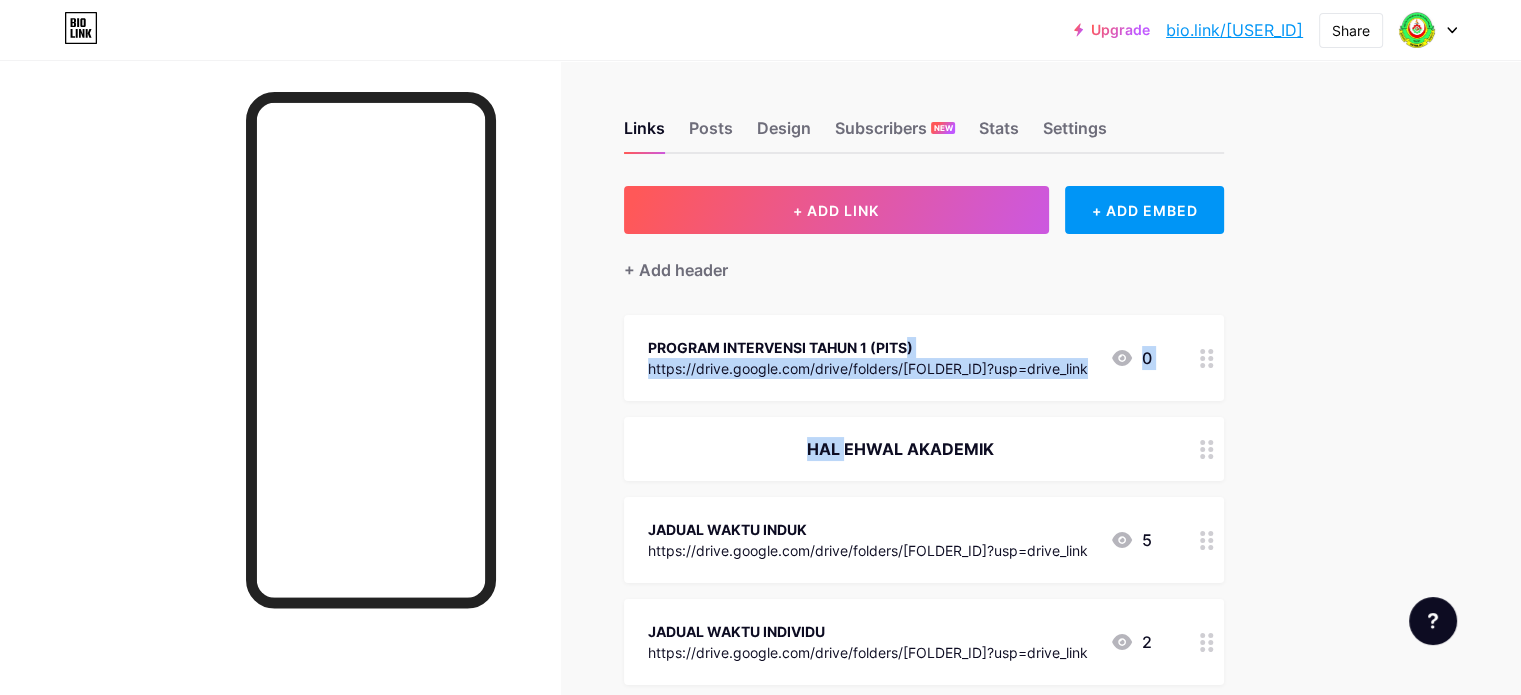 click on "Upgrade   bio.link/yba240...   bio.link/yba2401   Share               Switch accounts     SK BALINGAN   bio.link/yba2401       + Add a new page        Account settings   Logout   Link Copied
Links
Posts
Design
Subscribers
NEW
Stats
Settings       + ADD LINK     + ADD EMBED
+ Add header
PROGRAM INTERVENSI TAHUN 1 (PITS)
https://drive.google.com/drive/folders/10M4yN_BGhhVcNeswLr4dkhVOx0U3iVnG?usp=drive_link
0
HAL EHWAL AKADEMIK
JADUAL WAKTU INDUK
https://drive.google.com/drive/folders/1gHgDdMpWX6xGePxSQDxcsMWAUmEtwqxm?usp=drive_link
5
JADUAL WAKTU INDIVIDU
https://drive.google.com/drive/folders/1_0qJESDYg9_MJw9_bgAY8TUj0VihUNqa?usp=drive_link" at bounding box center [760, 1611] 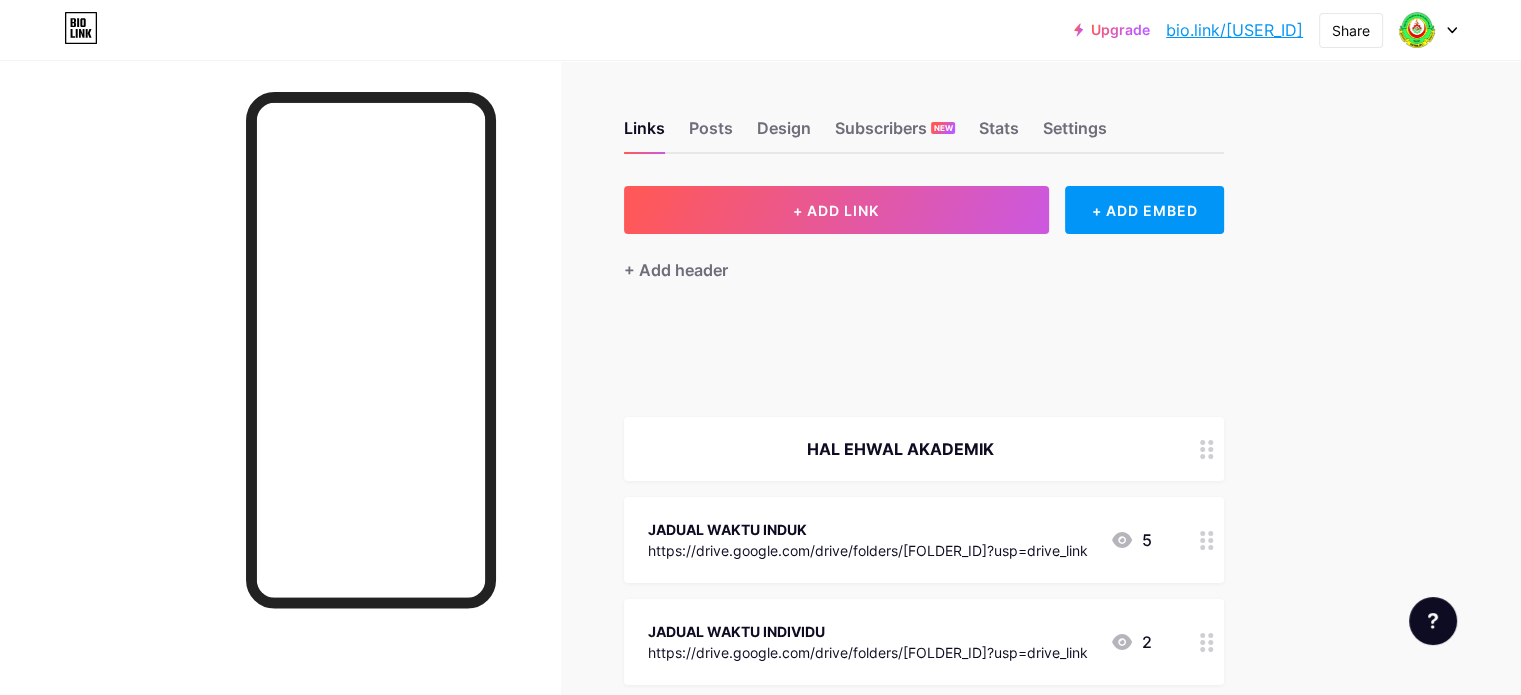 type 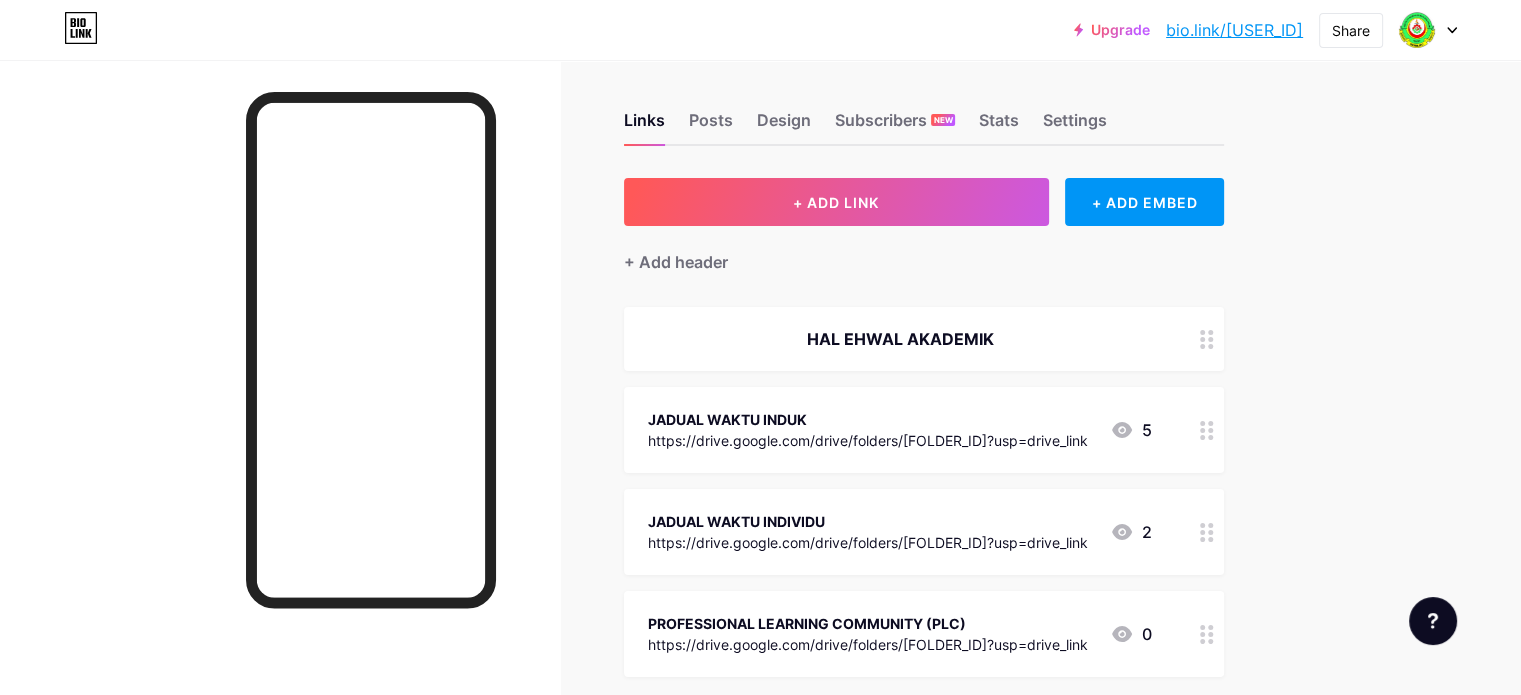 scroll, scrollTop: 40, scrollLeft: 0, axis: vertical 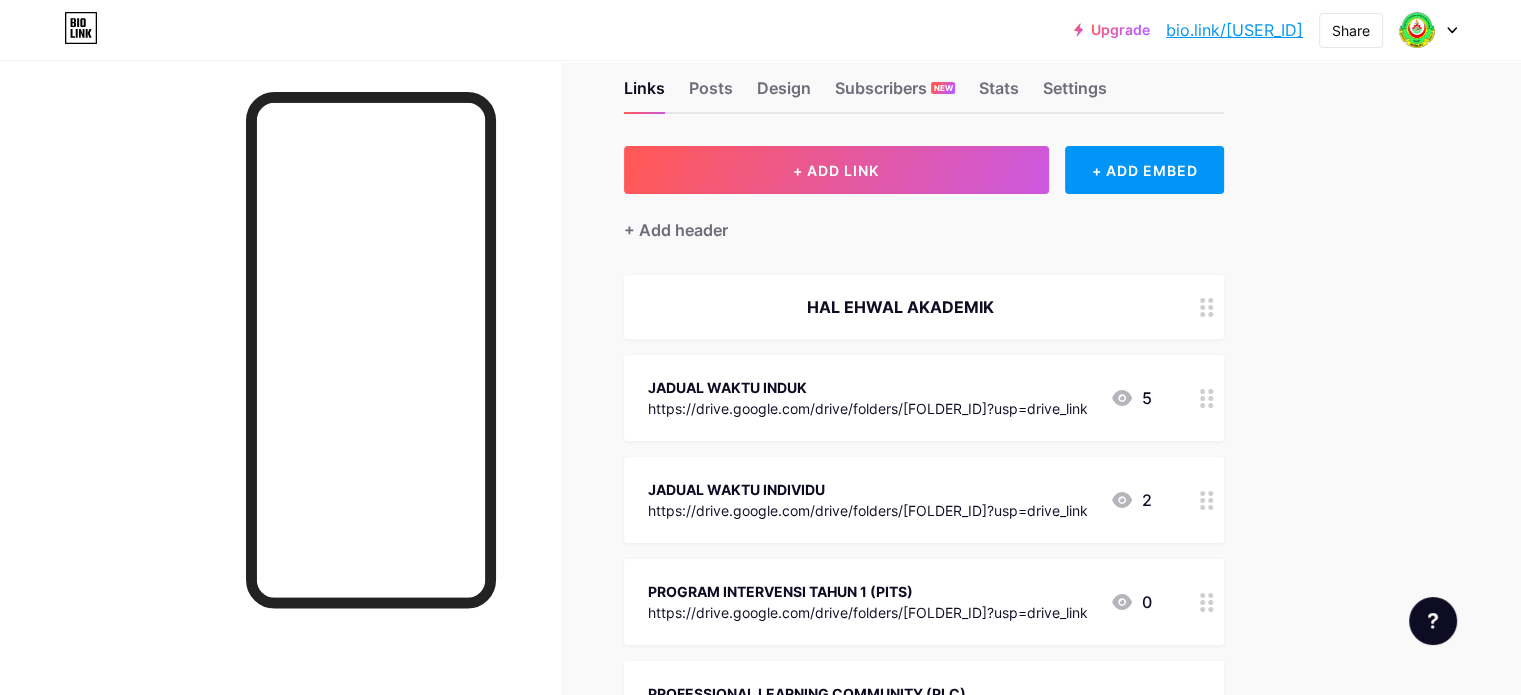 click on "PROGRAM INTERVENSI TAHUN 1 (PITS)
https://drive.google.com/drive/folders/10M4yN_BGhhVcNeswLr4dkhVOx0U3iVnG?usp=drive_link
0" at bounding box center (924, 602) 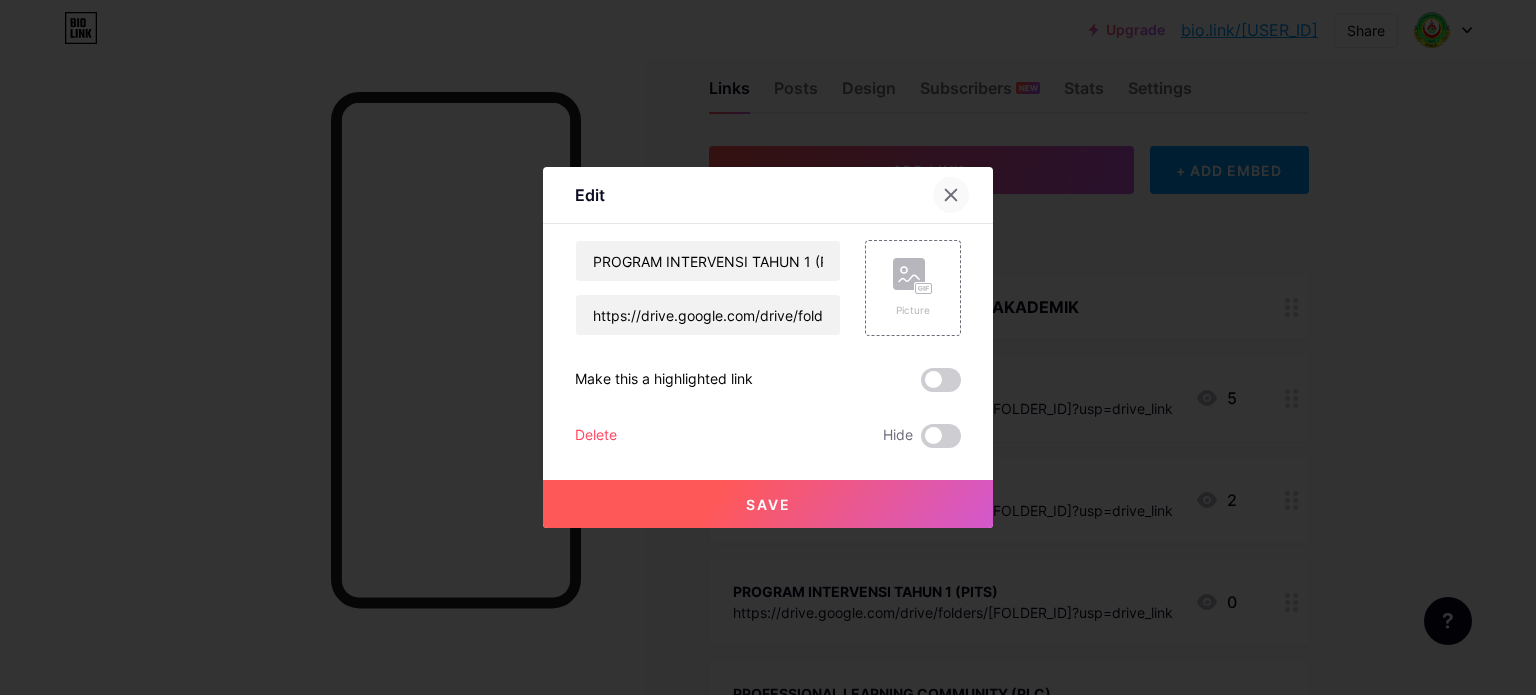 click at bounding box center [951, 195] 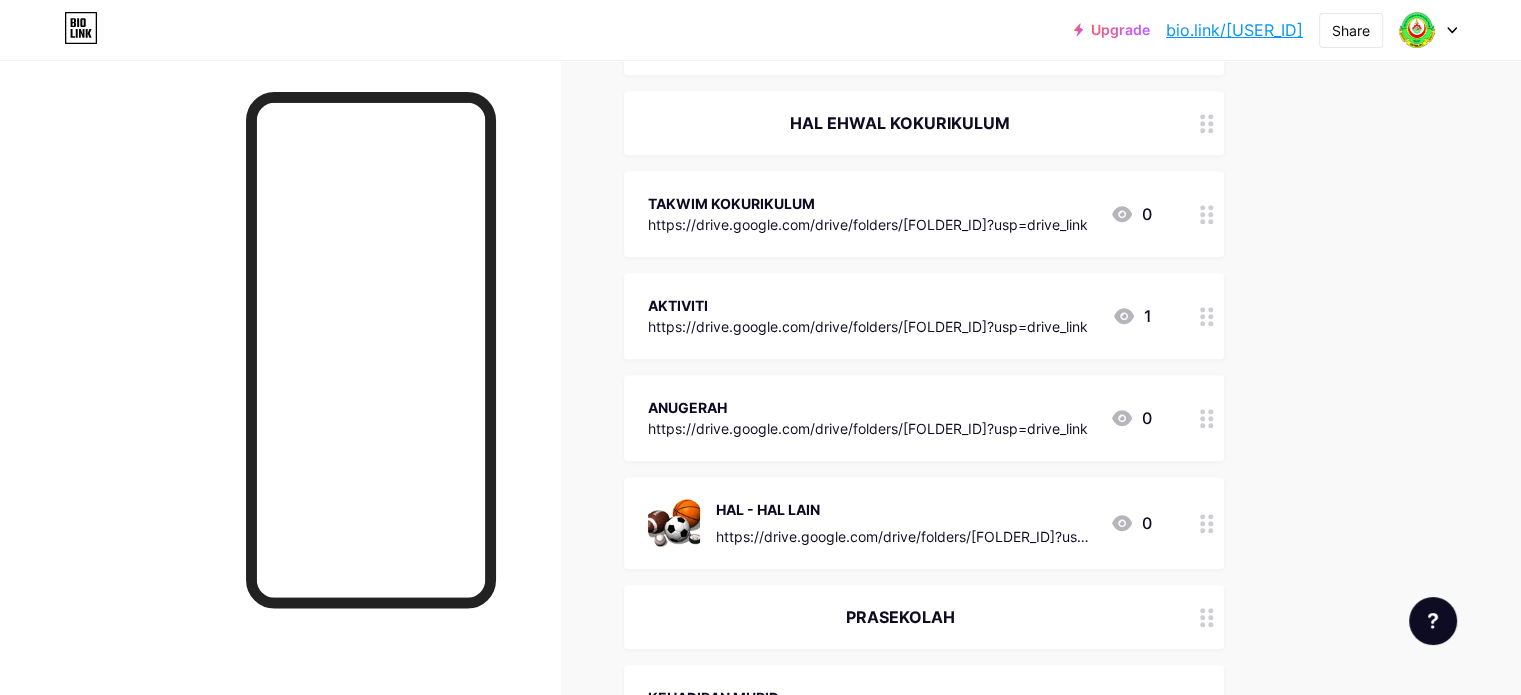 scroll, scrollTop: 1925, scrollLeft: 0, axis: vertical 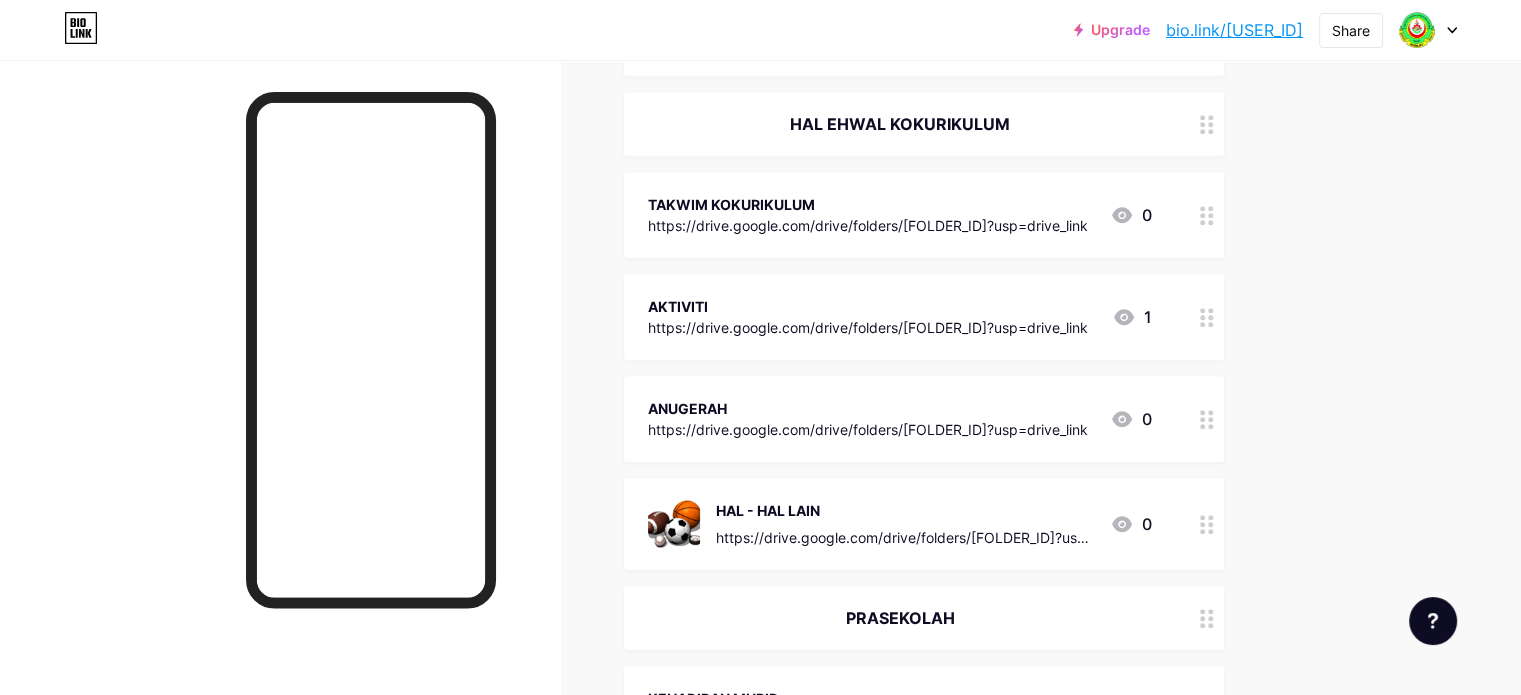 click on "https://drive.google.com/drive/folders/[REDACTED]?usp=drive_link" at bounding box center (868, 327) 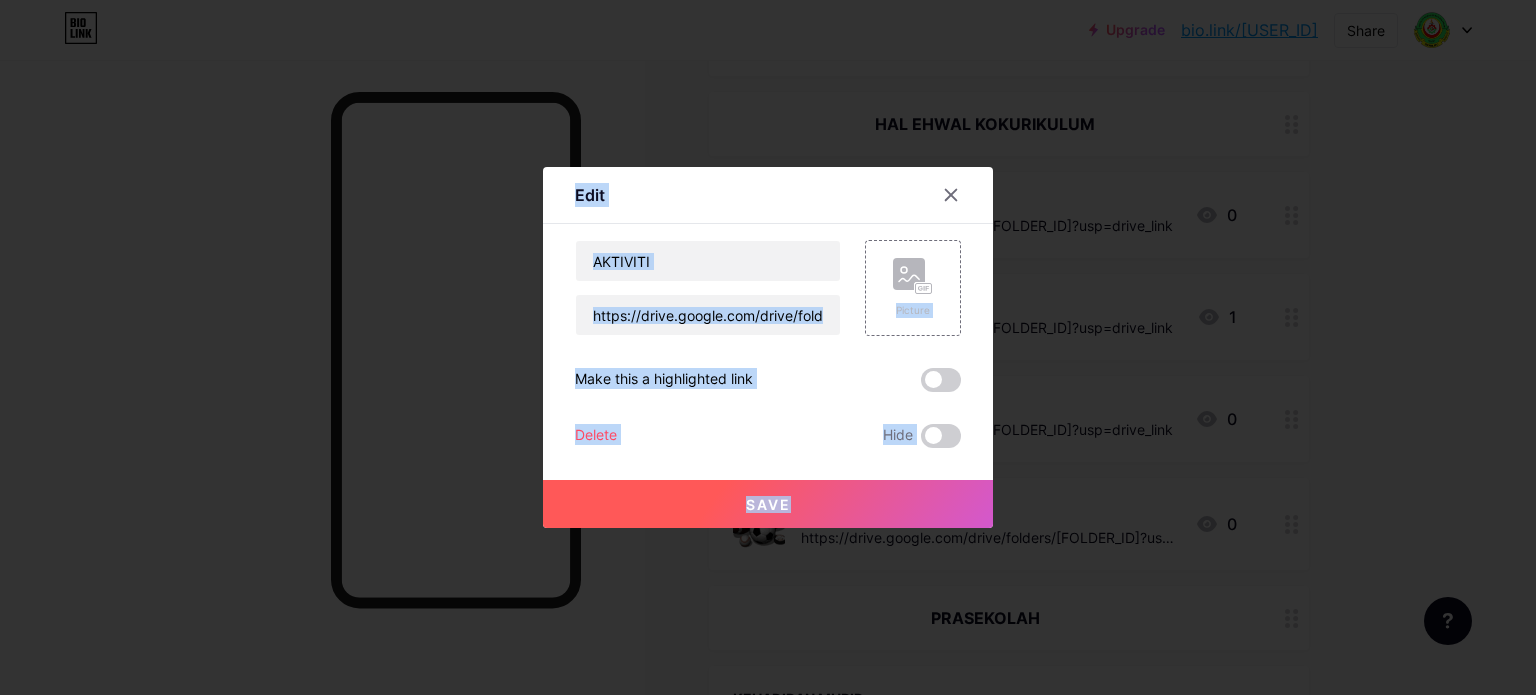 click at bounding box center (768, 347) 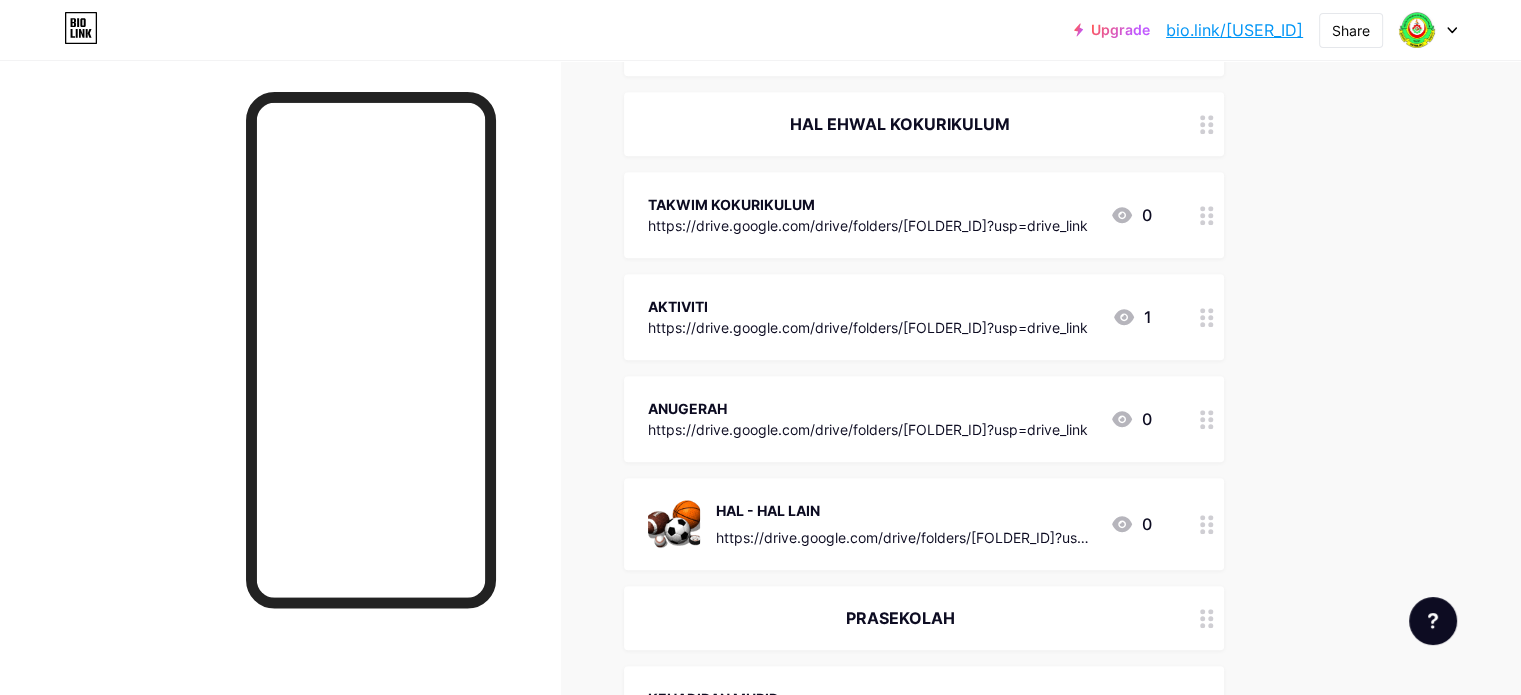 click on "AKTIVITI" at bounding box center (868, 306) 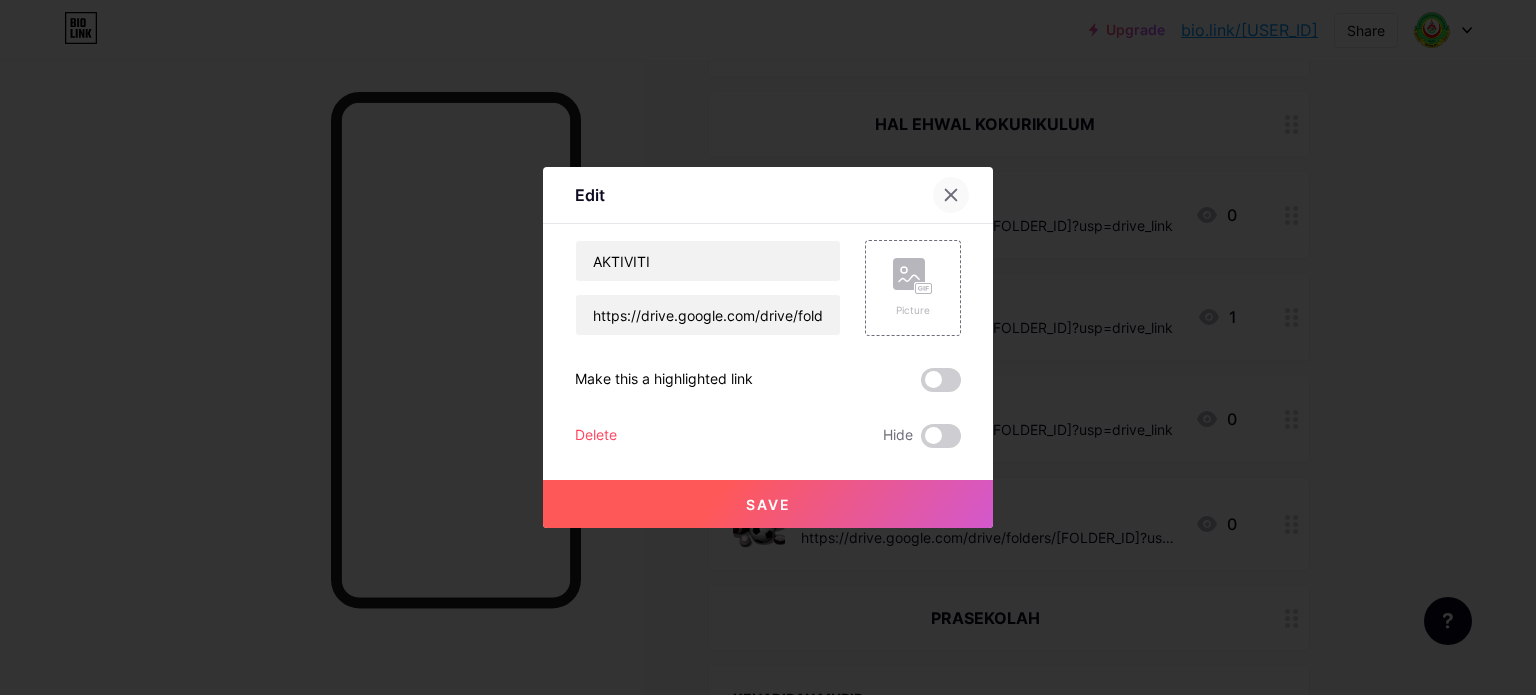 click at bounding box center [963, 195] 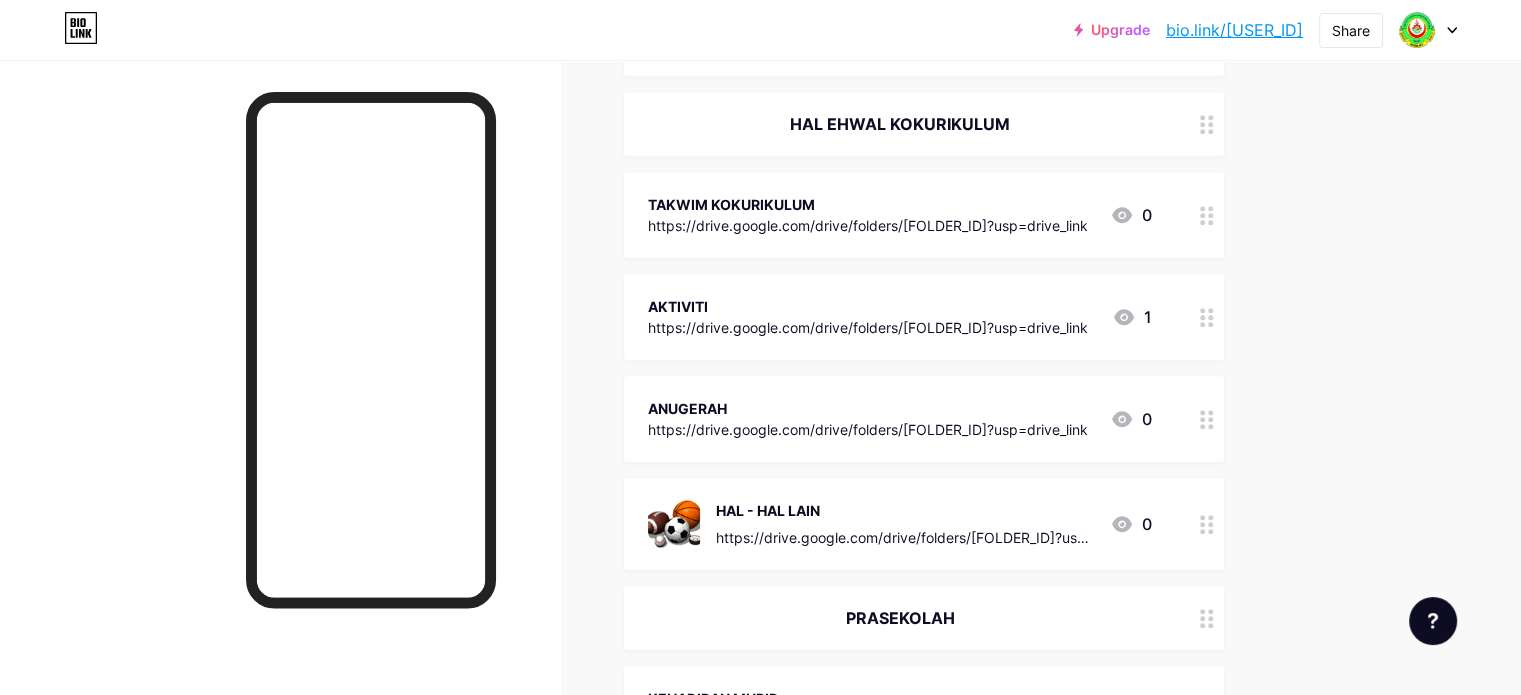 drag, startPoint x: 1214, startPoint y: 31, endPoint x: 752, endPoint y: 10, distance: 462.47702 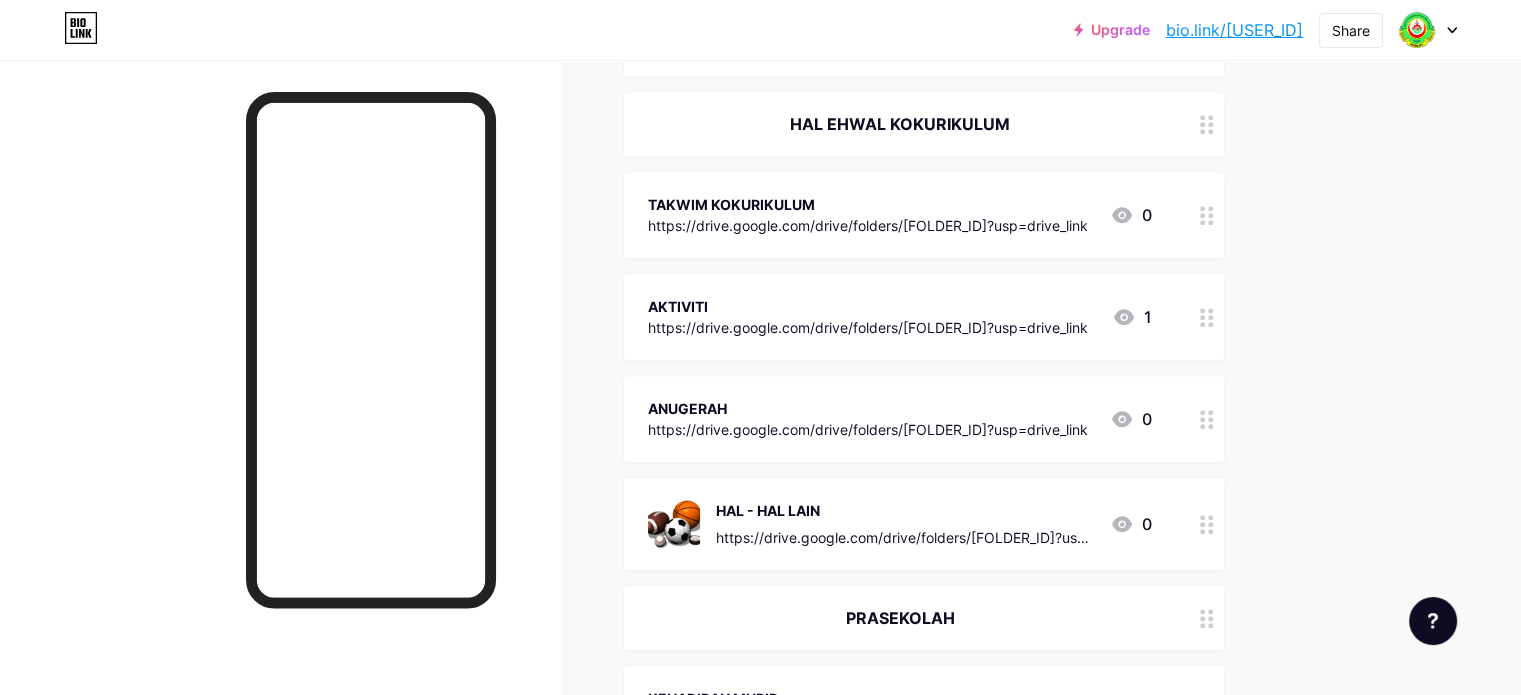 click on "Upgrade   bio.link/yba240...   bio.link/yba2401   Share               Switch accounts     SK BALINGAN   bio.link/yba2401       + Add a new page        Account settings   Logout" at bounding box center [760, 30] 